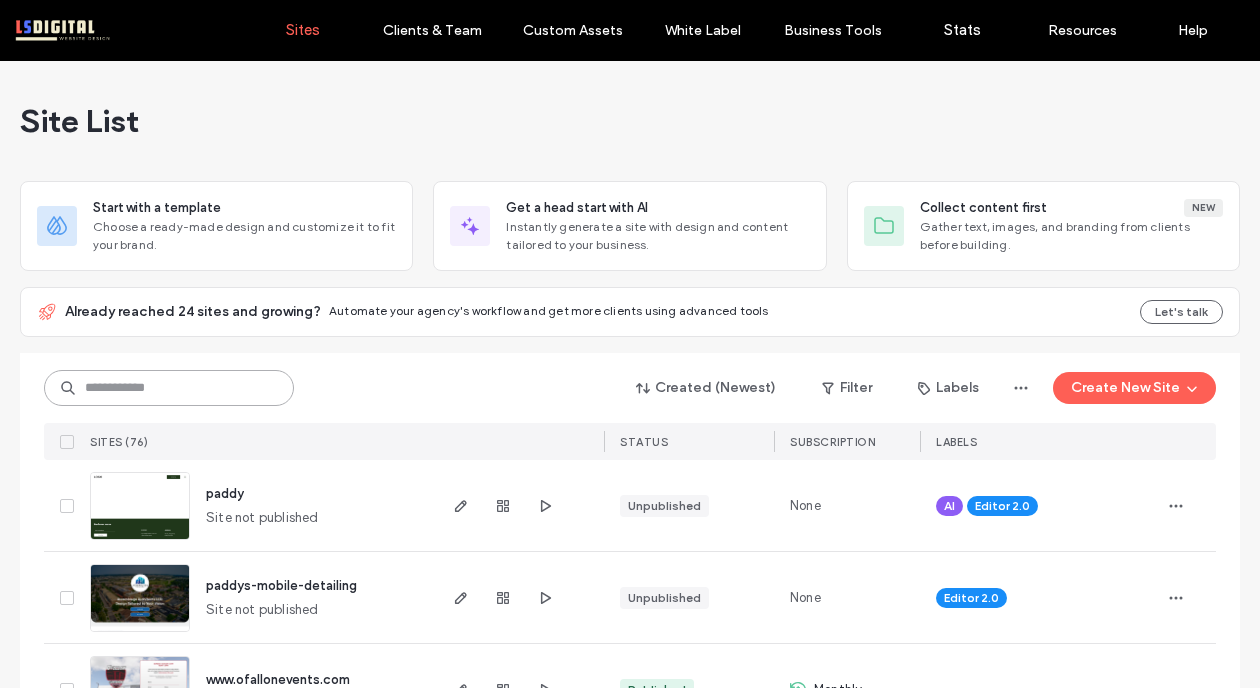 scroll, scrollTop: 0, scrollLeft: 0, axis: both 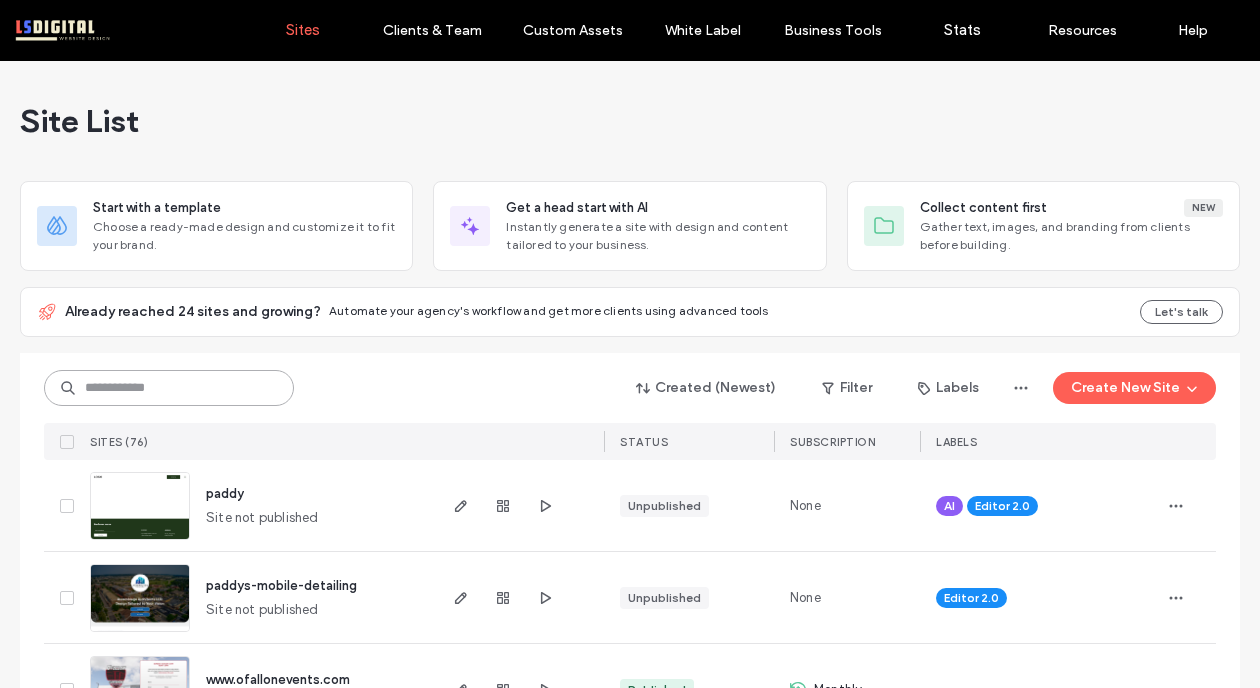 click at bounding box center (169, 388) 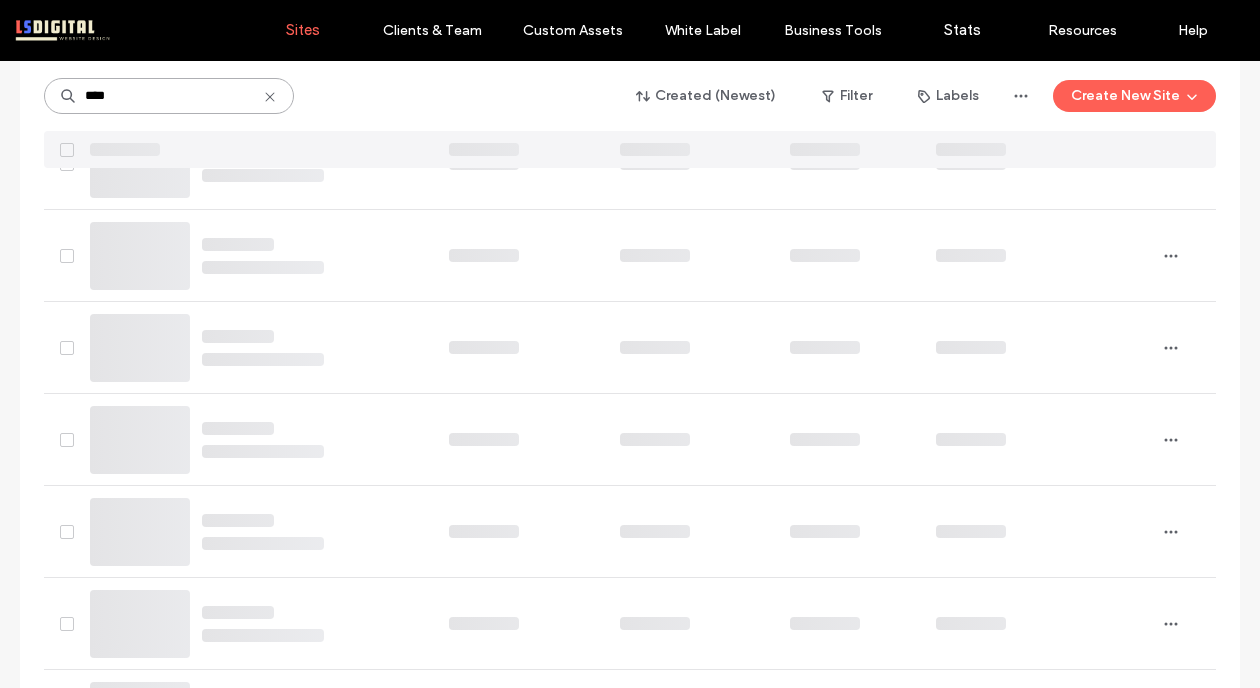 scroll, scrollTop: 0, scrollLeft: 0, axis: both 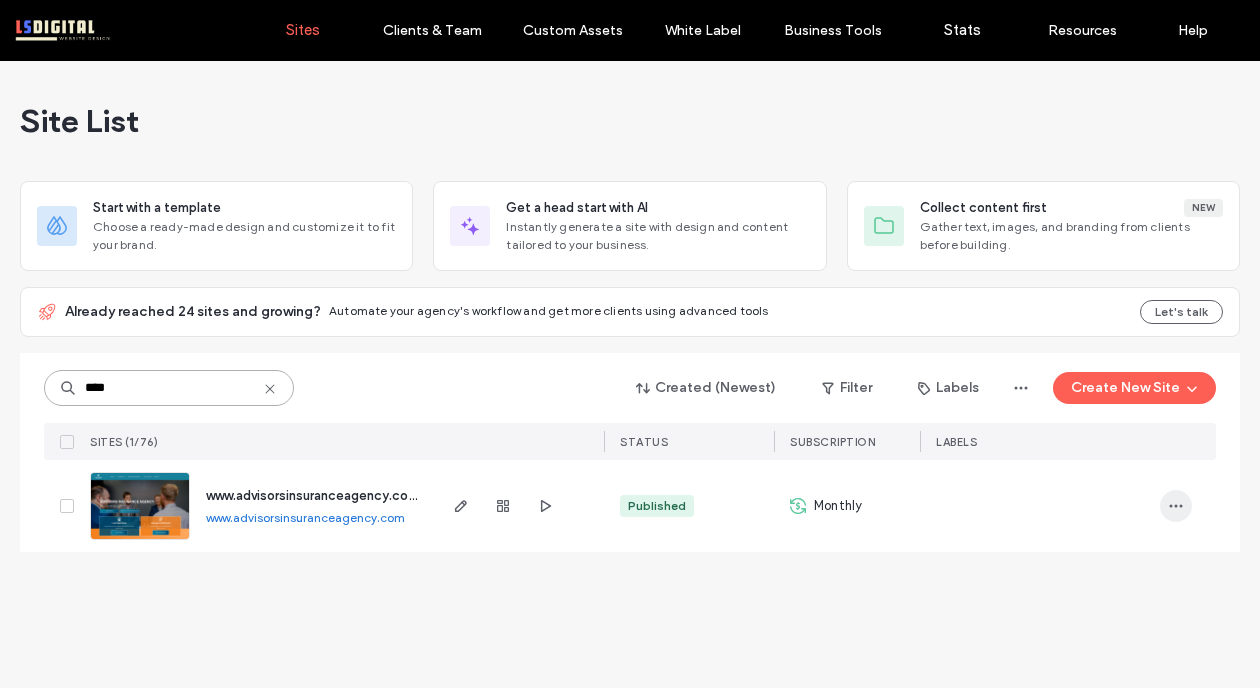 type on "****" 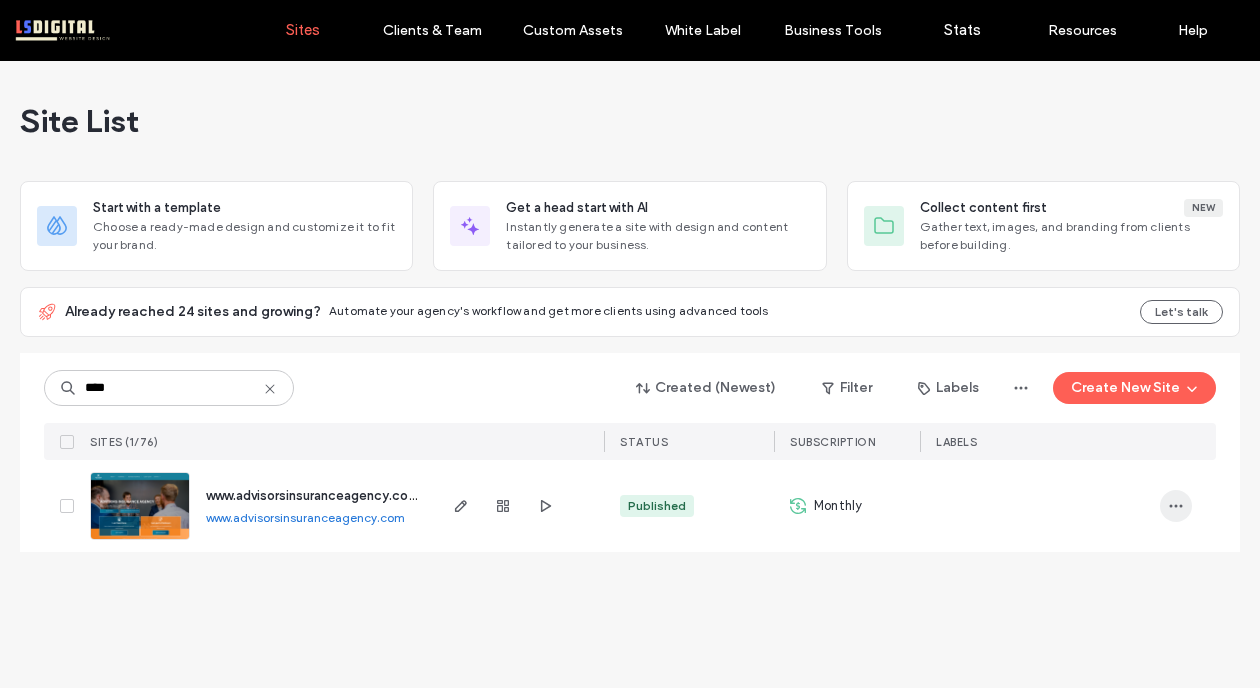 click 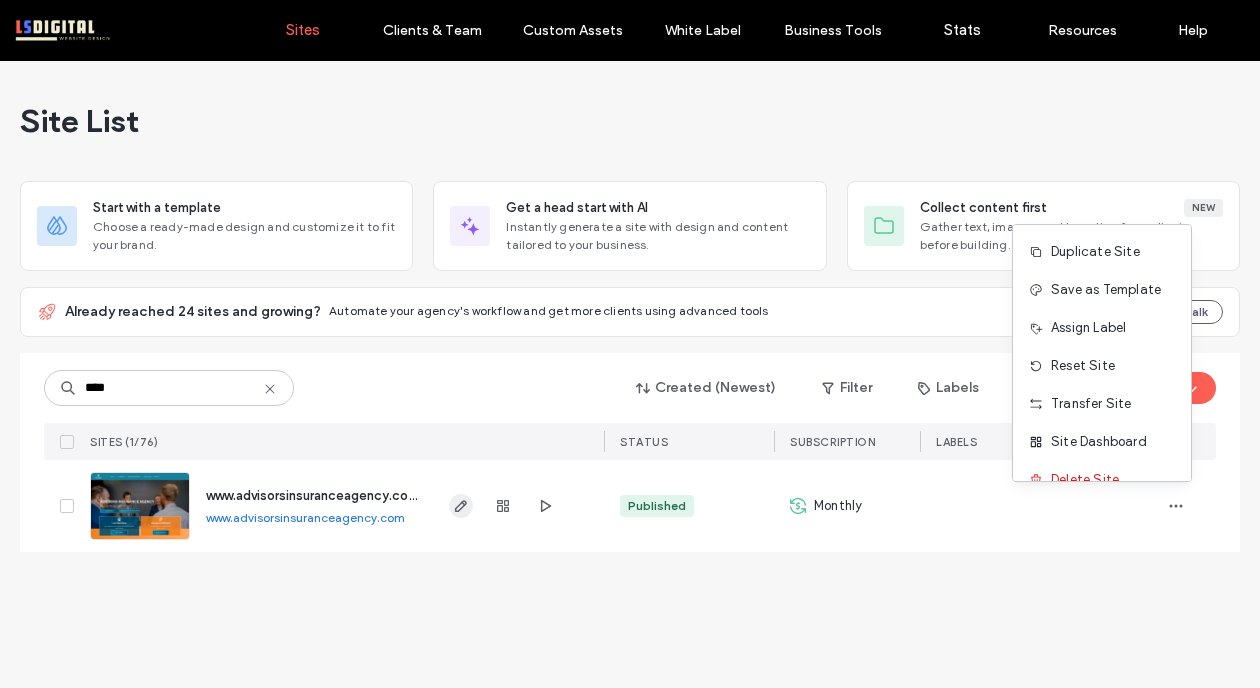 click at bounding box center (461, 506) 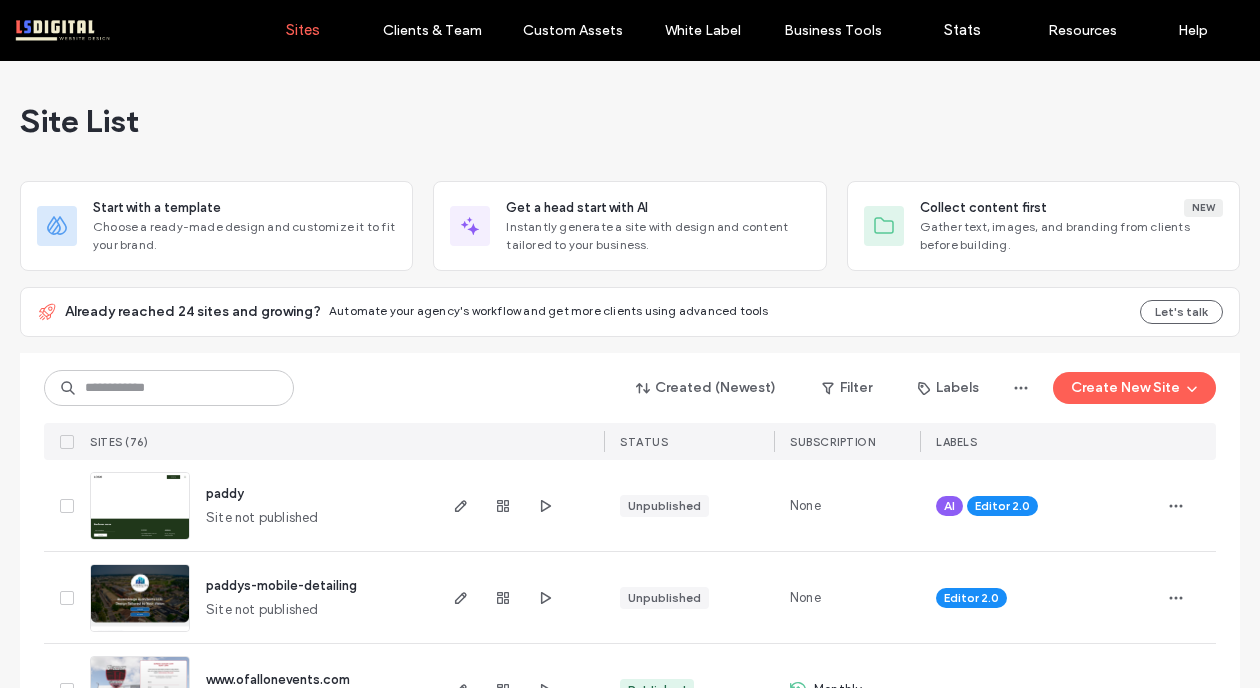 scroll, scrollTop: 0, scrollLeft: 0, axis: both 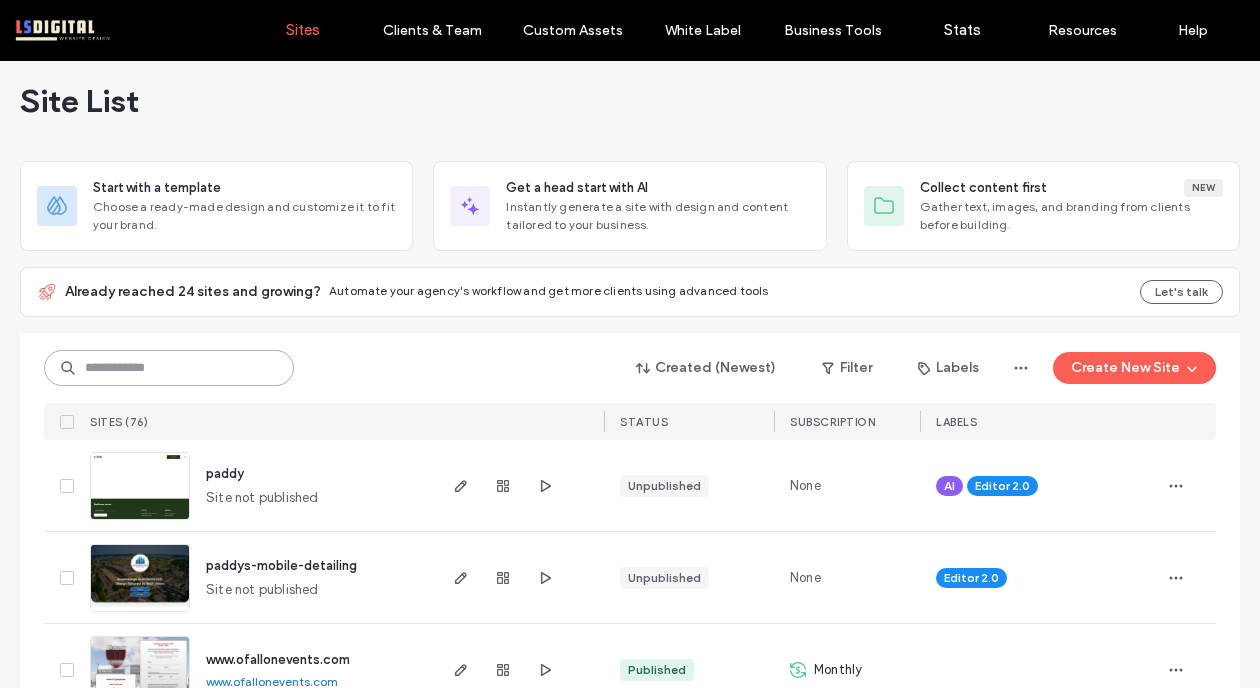 click at bounding box center (169, 368) 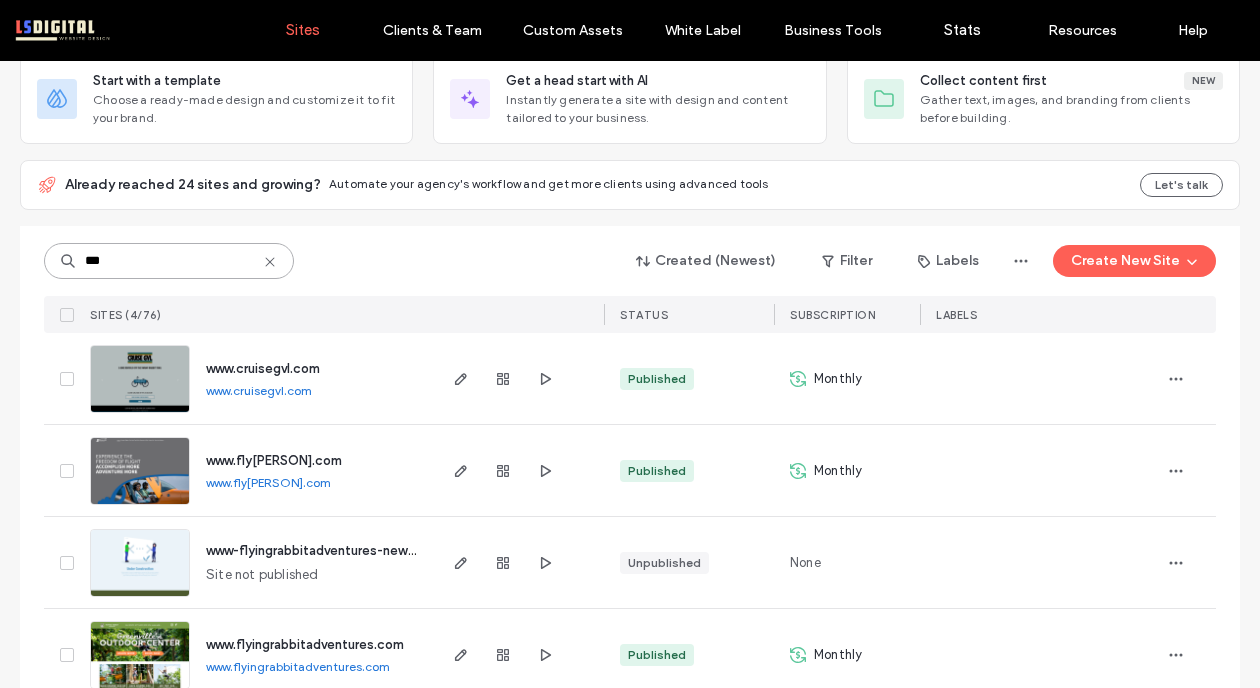 scroll, scrollTop: 164, scrollLeft: 0, axis: vertical 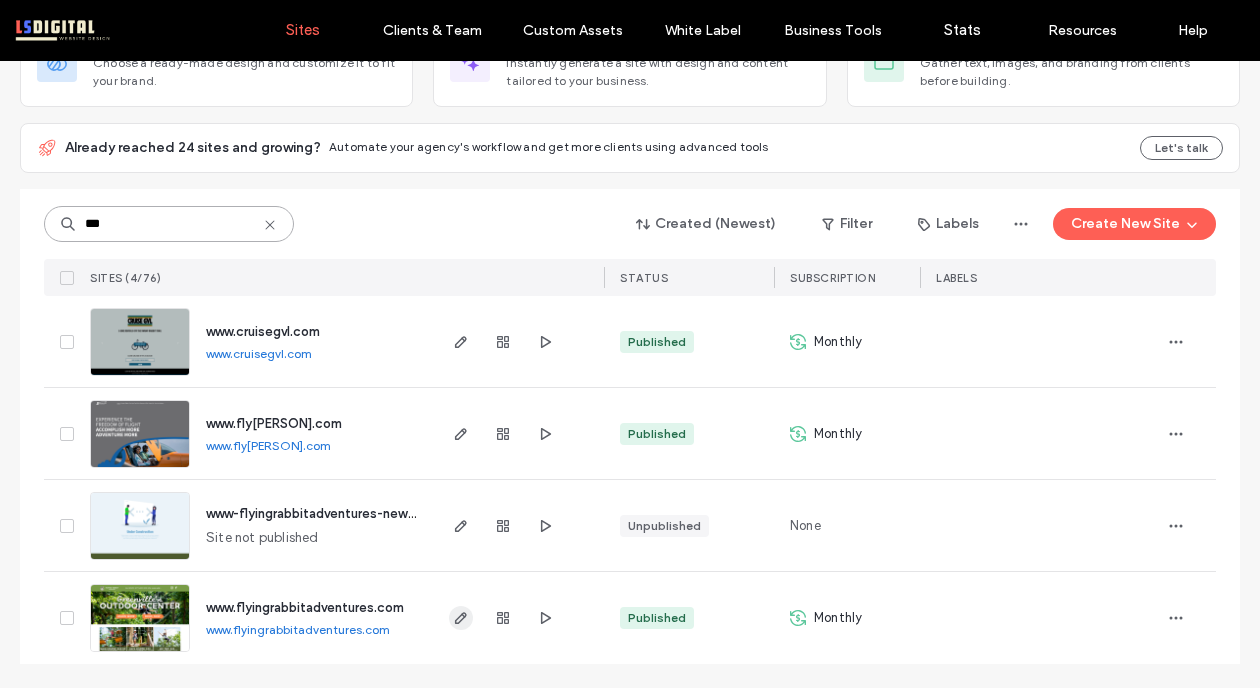 type on "***" 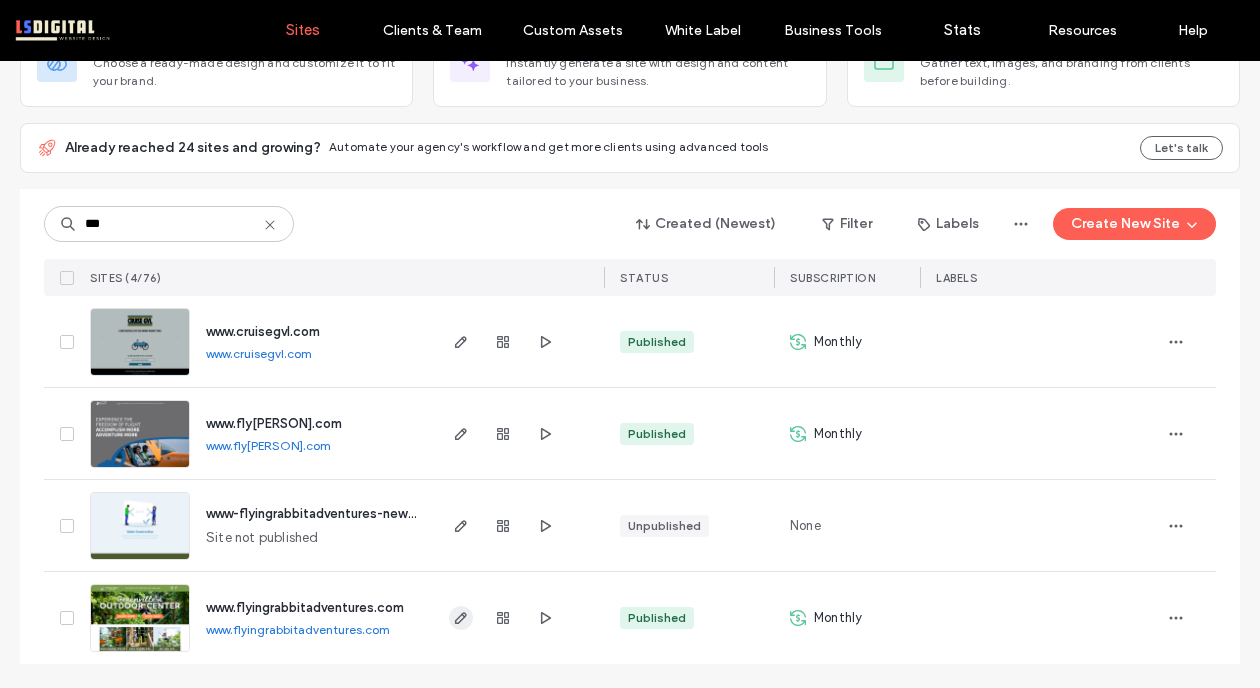 click 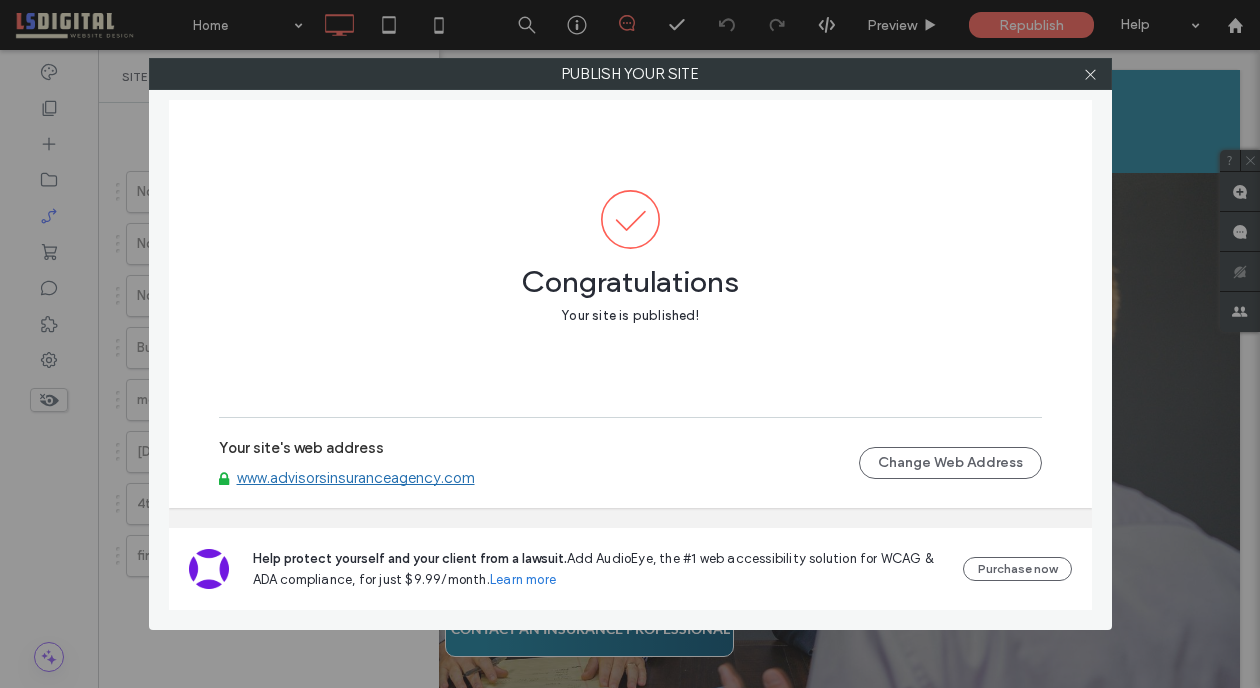scroll, scrollTop: 0, scrollLeft: 0, axis: both 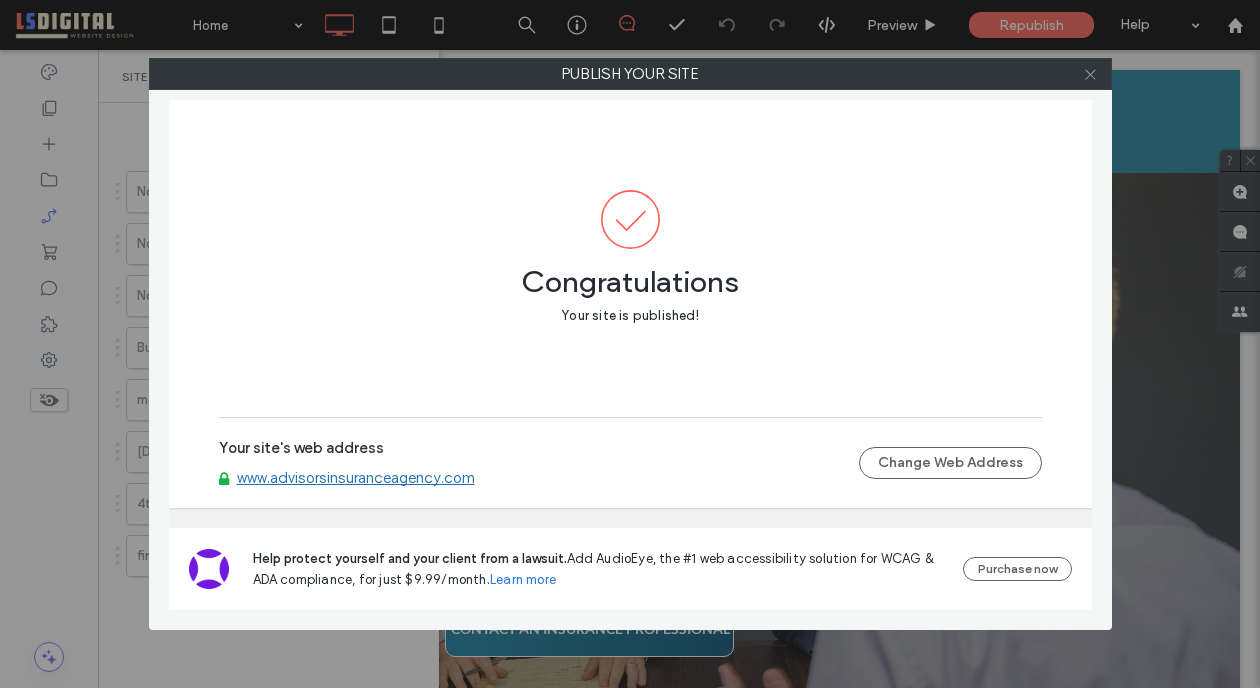 click 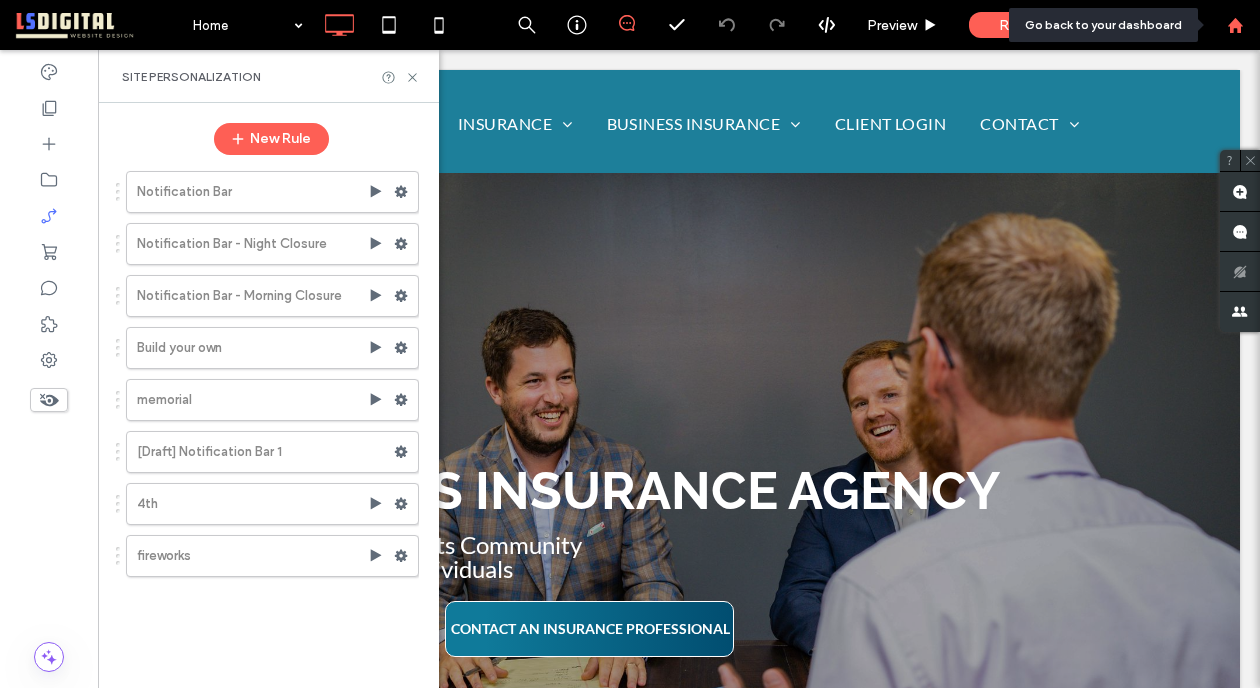 click at bounding box center (1235, 25) 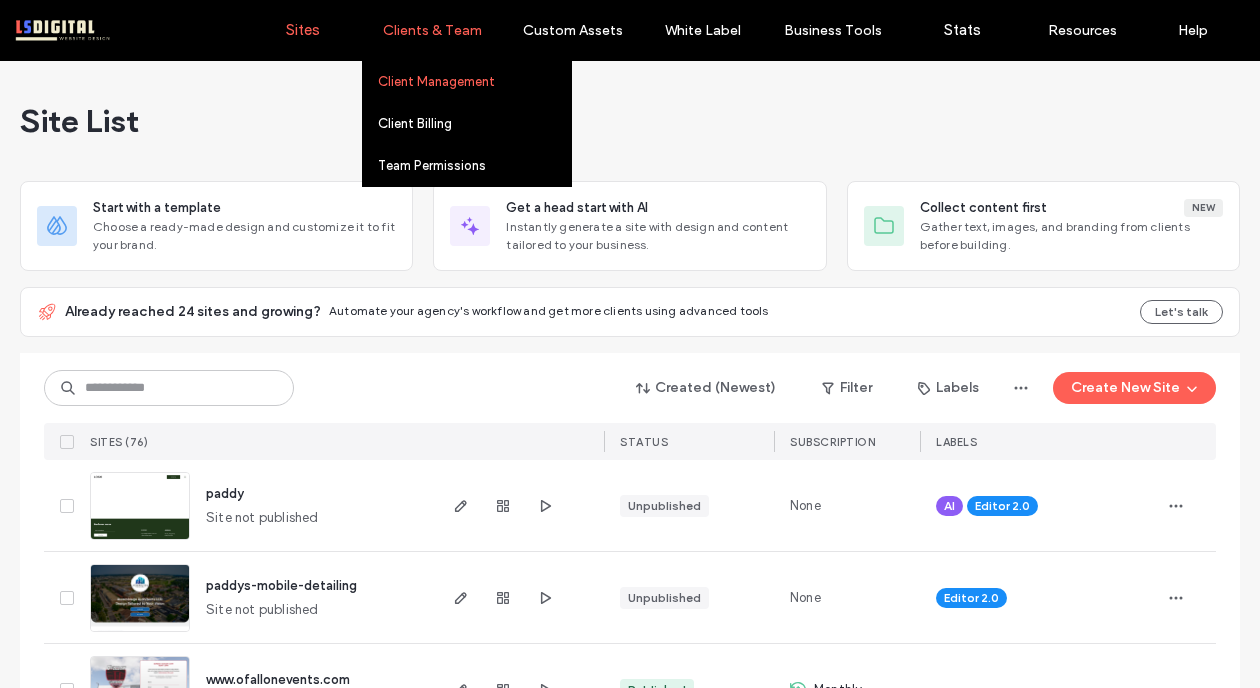 scroll, scrollTop: 0, scrollLeft: 0, axis: both 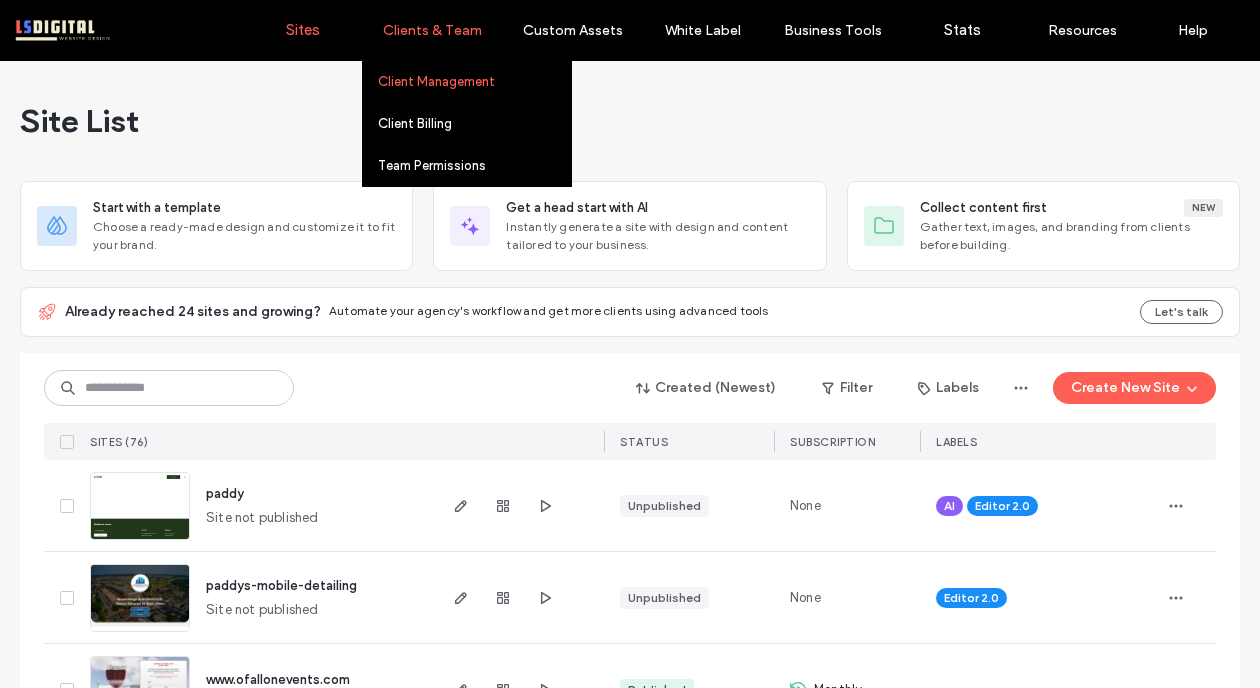 click on "Client Management" at bounding box center (436, 81) 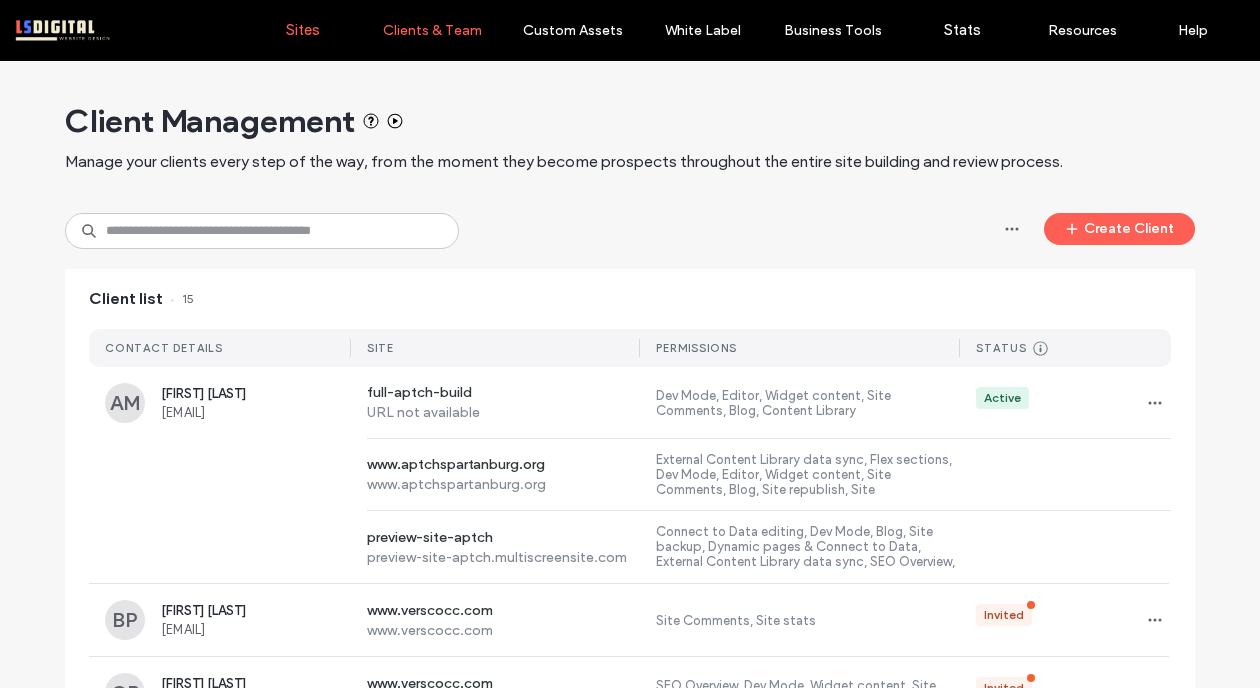 click on "Sites" at bounding box center (303, 30) 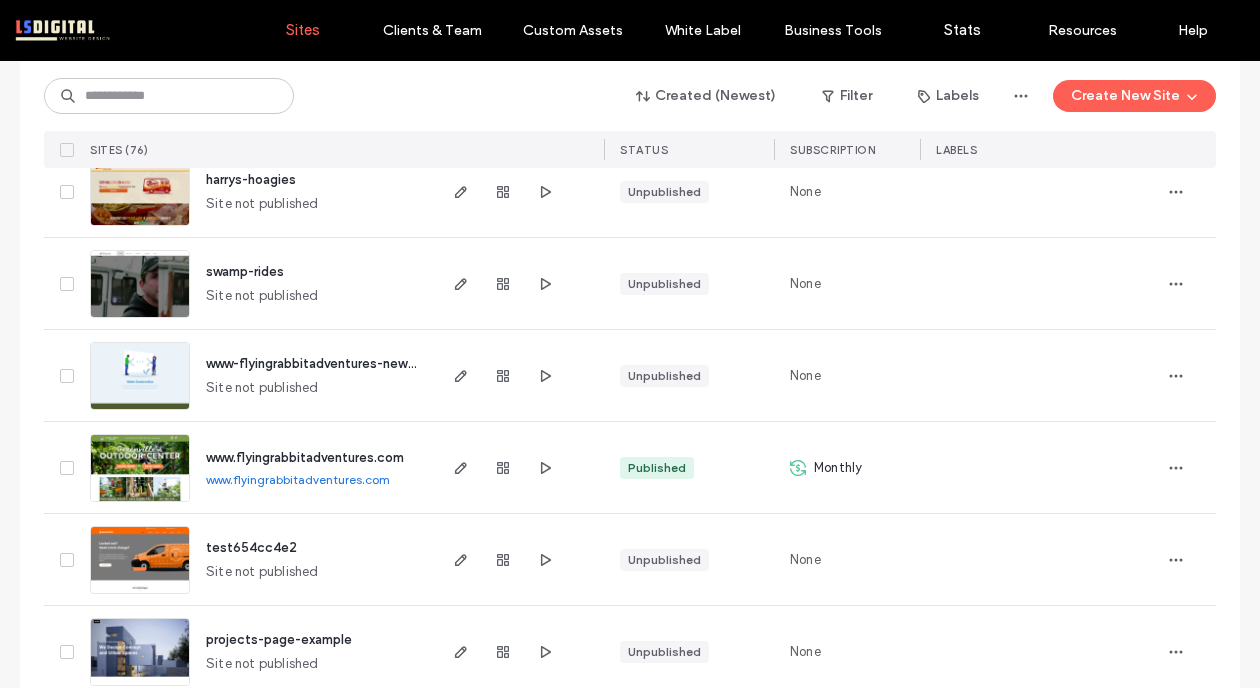 scroll, scrollTop: 3443, scrollLeft: 0, axis: vertical 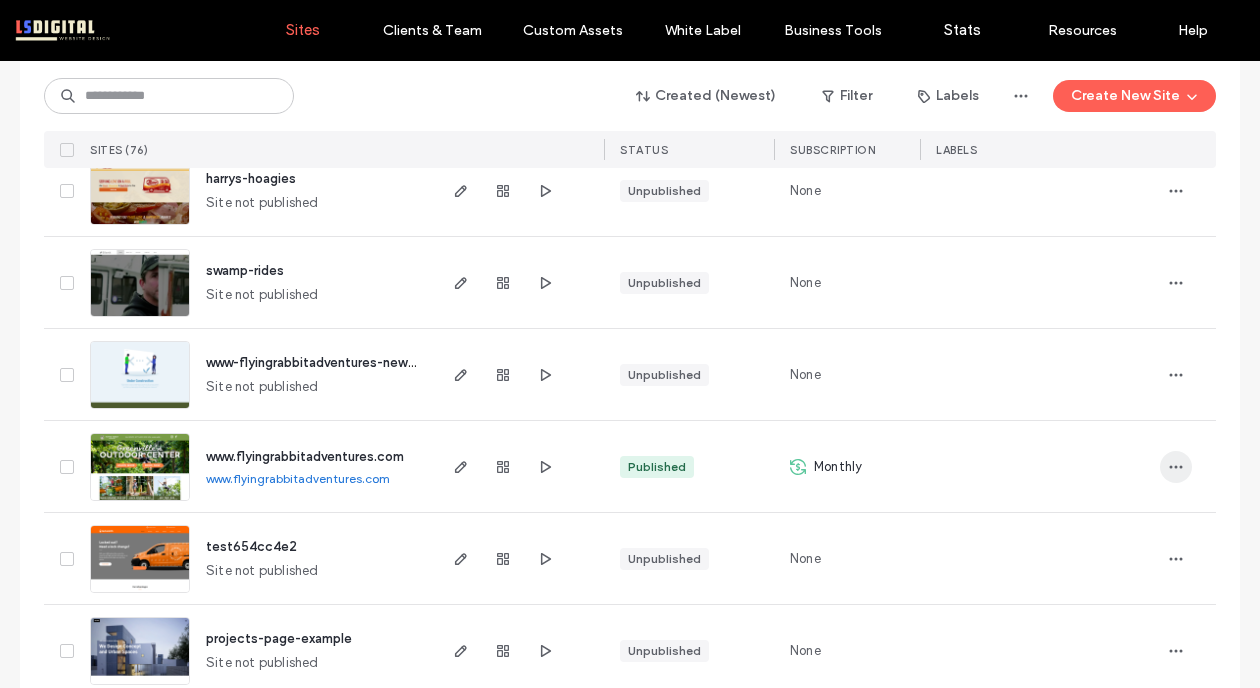 click 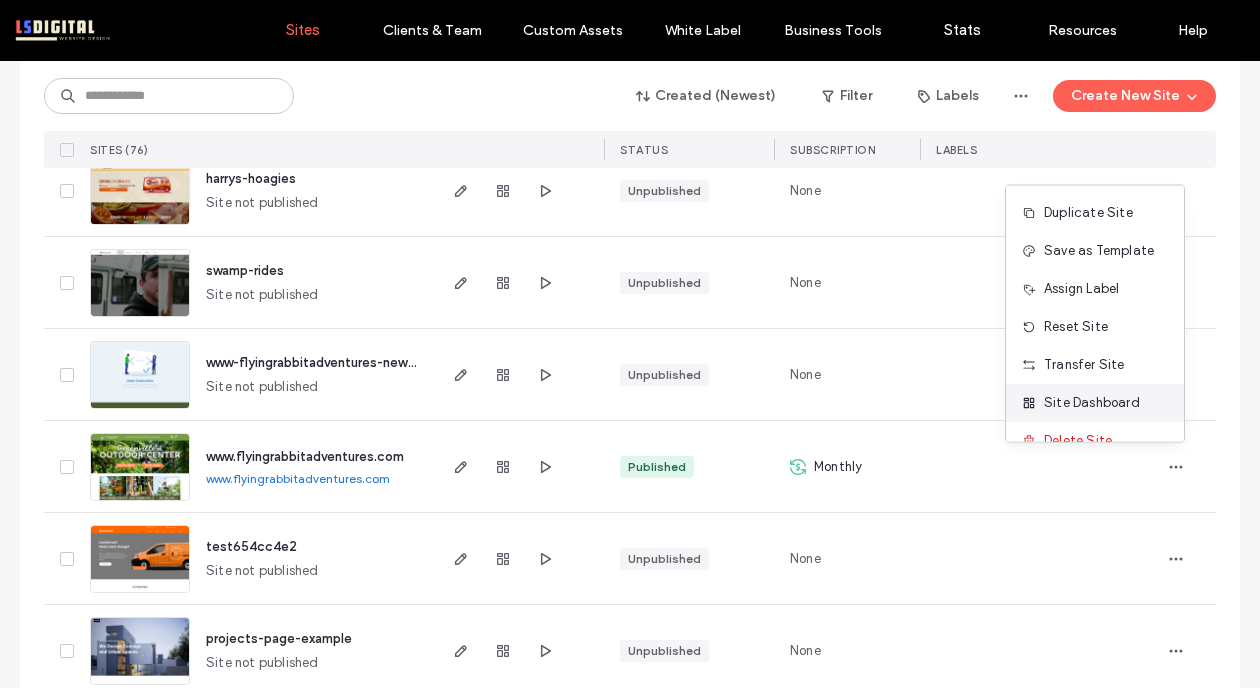 click on "Site Dashboard" at bounding box center [1092, 403] 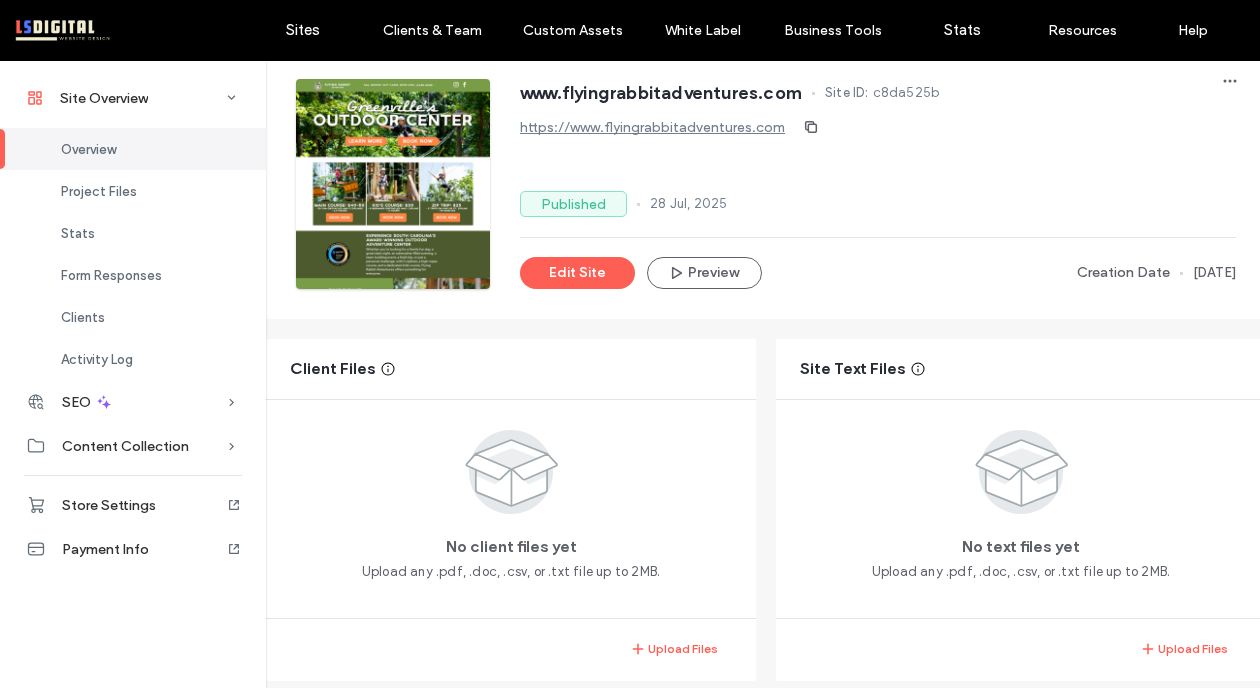 scroll, scrollTop: 140, scrollLeft: 0, axis: vertical 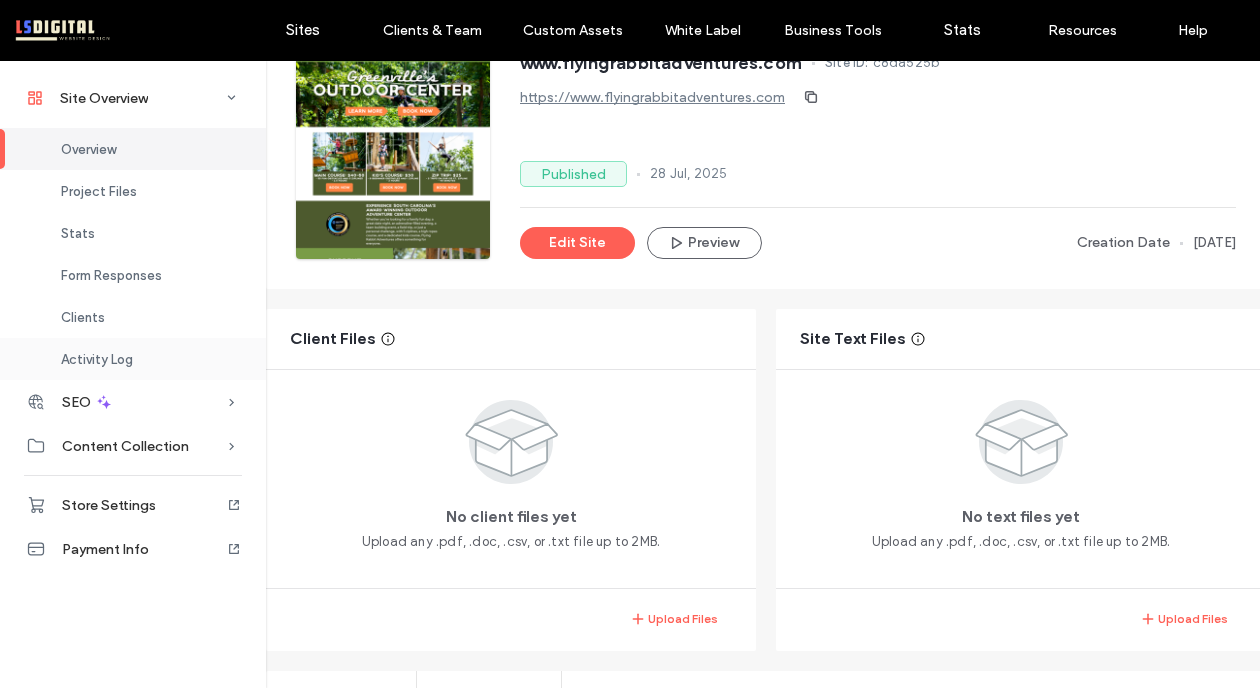 click on "Activity Log" at bounding box center (97, 359) 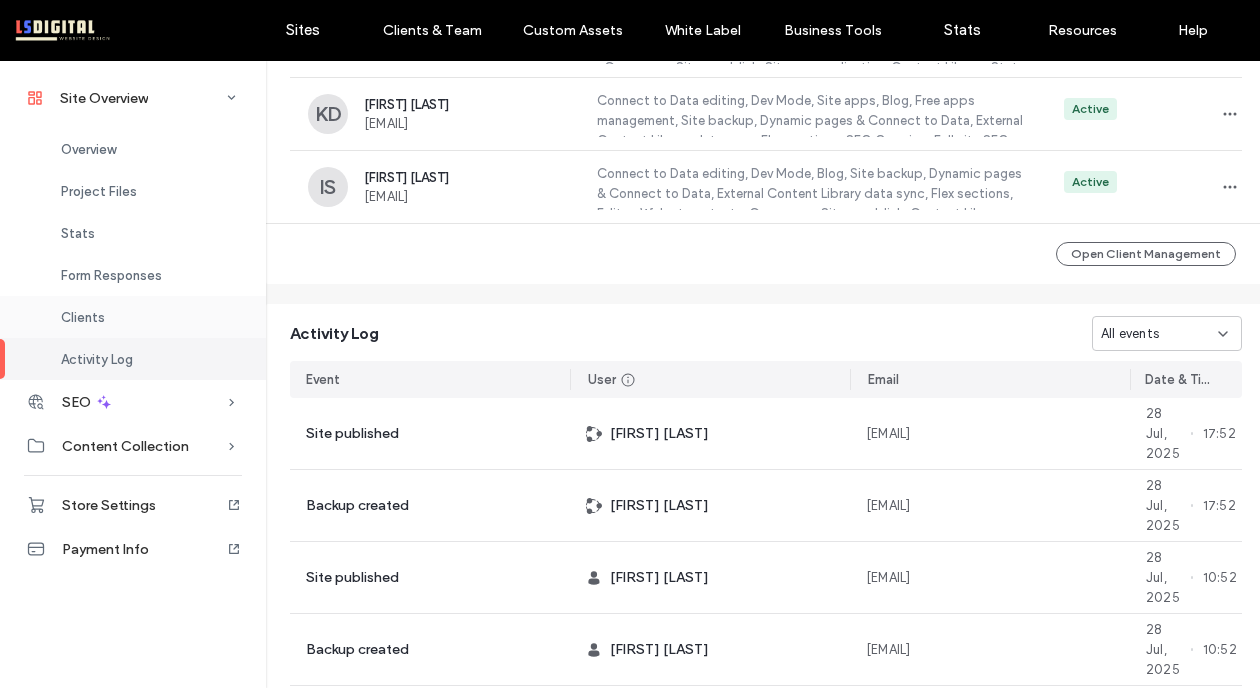 scroll, scrollTop: 1937, scrollLeft: 30, axis: both 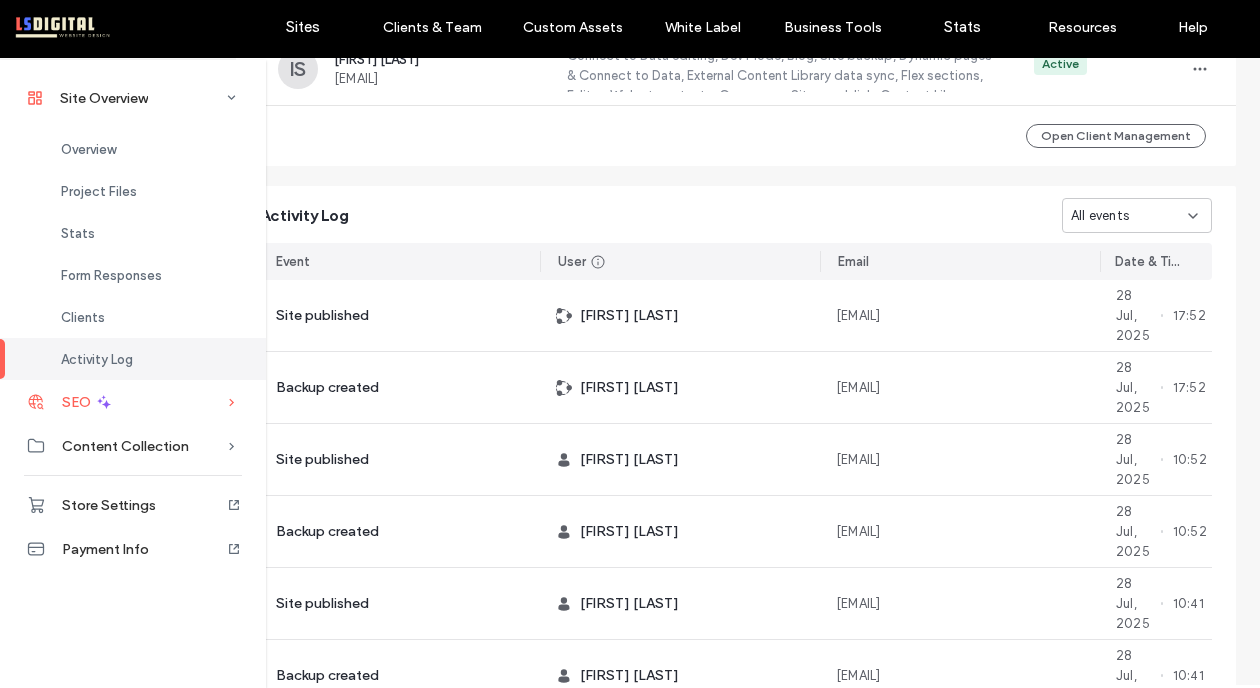 click on "SEO" at bounding box center [133, 402] 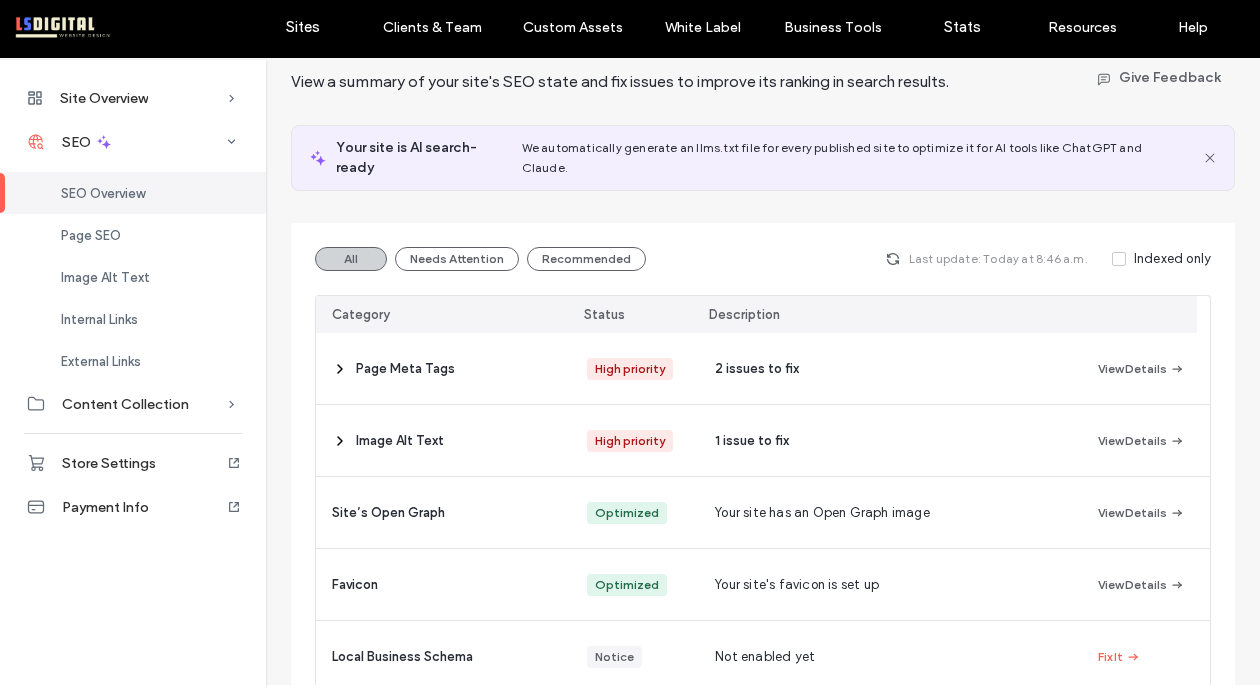scroll, scrollTop: 75, scrollLeft: 0, axis: vertical 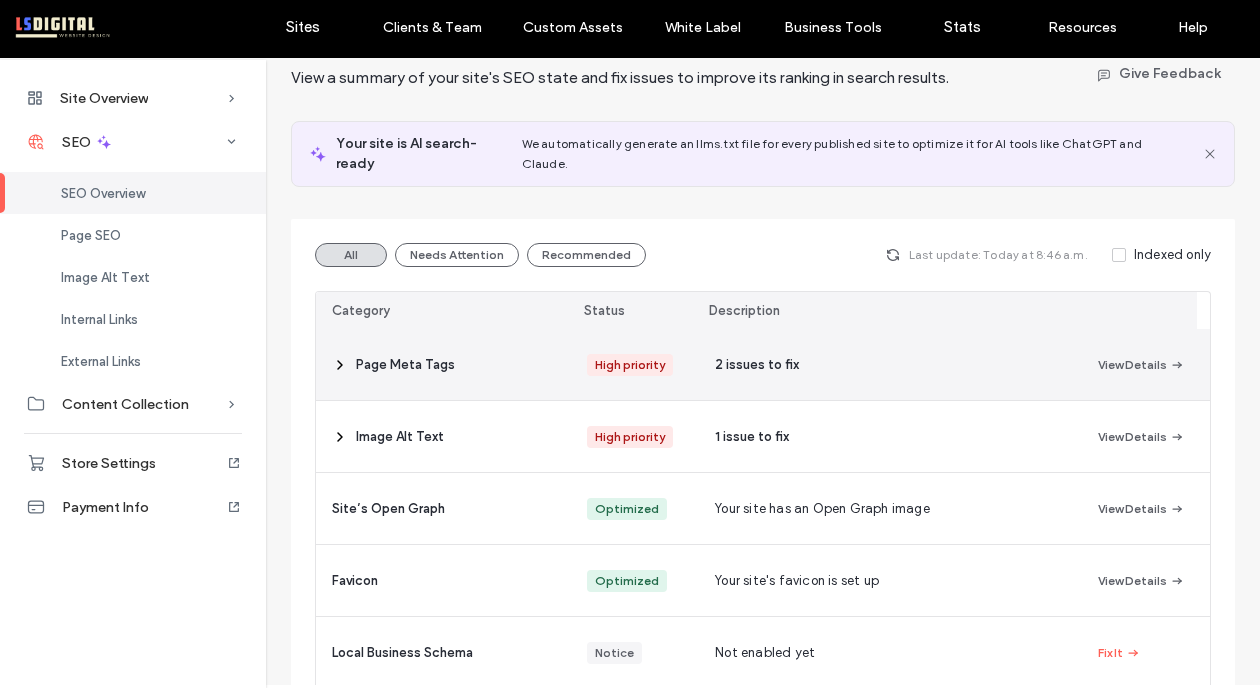 click on "Page Meta Tags" at bounding box center [405, 365] 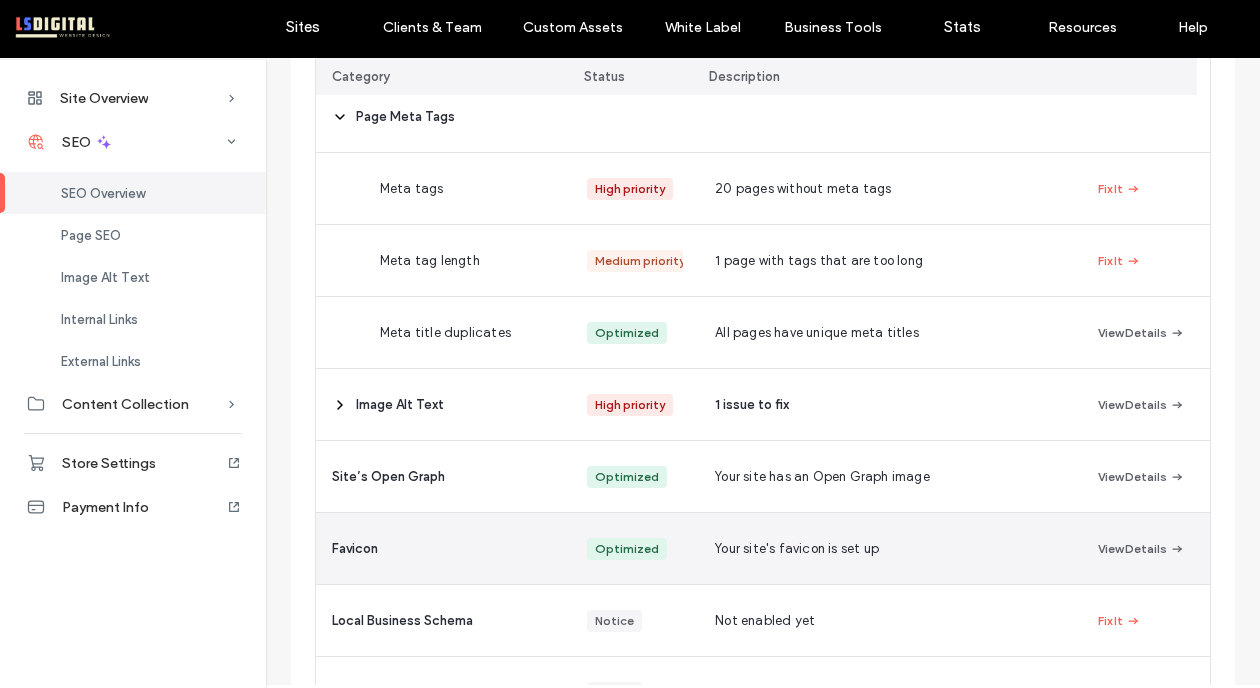 scroll, scrollTop: 315, scrollLeft: 0, axis: vertical 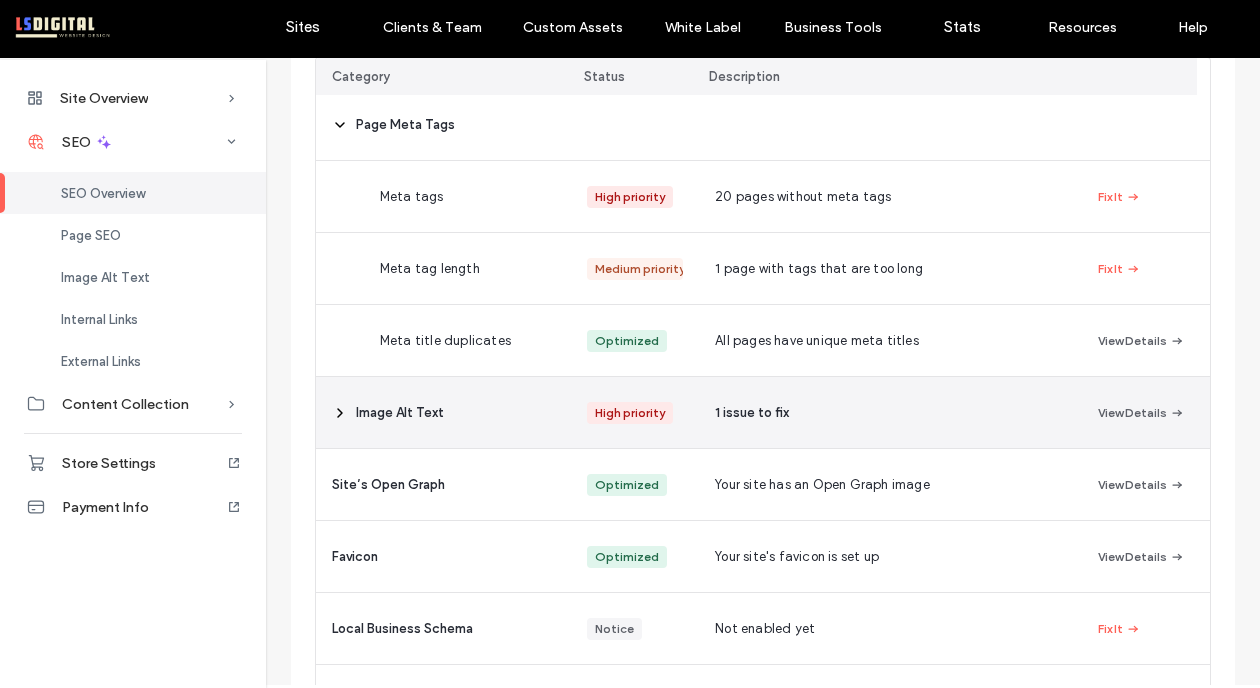 click on "1 issue to fix" at bounding box center [890, 412] 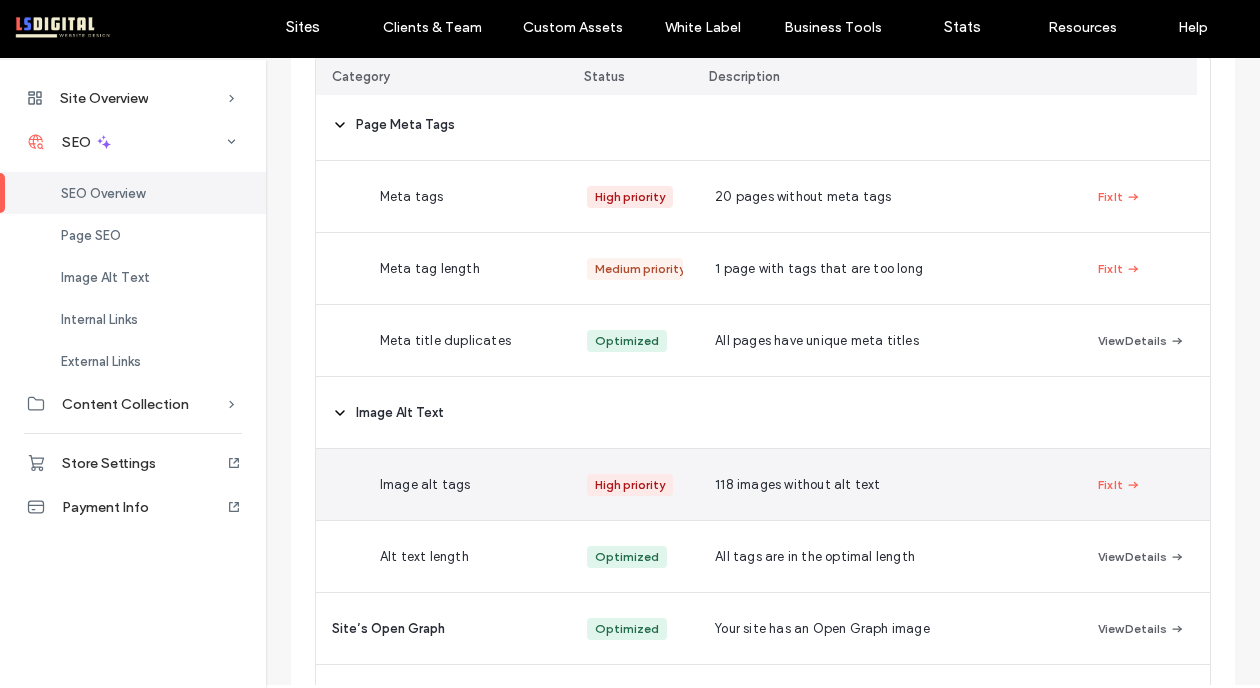 click on "118 images without alt text" at bounding box center (890, 484) 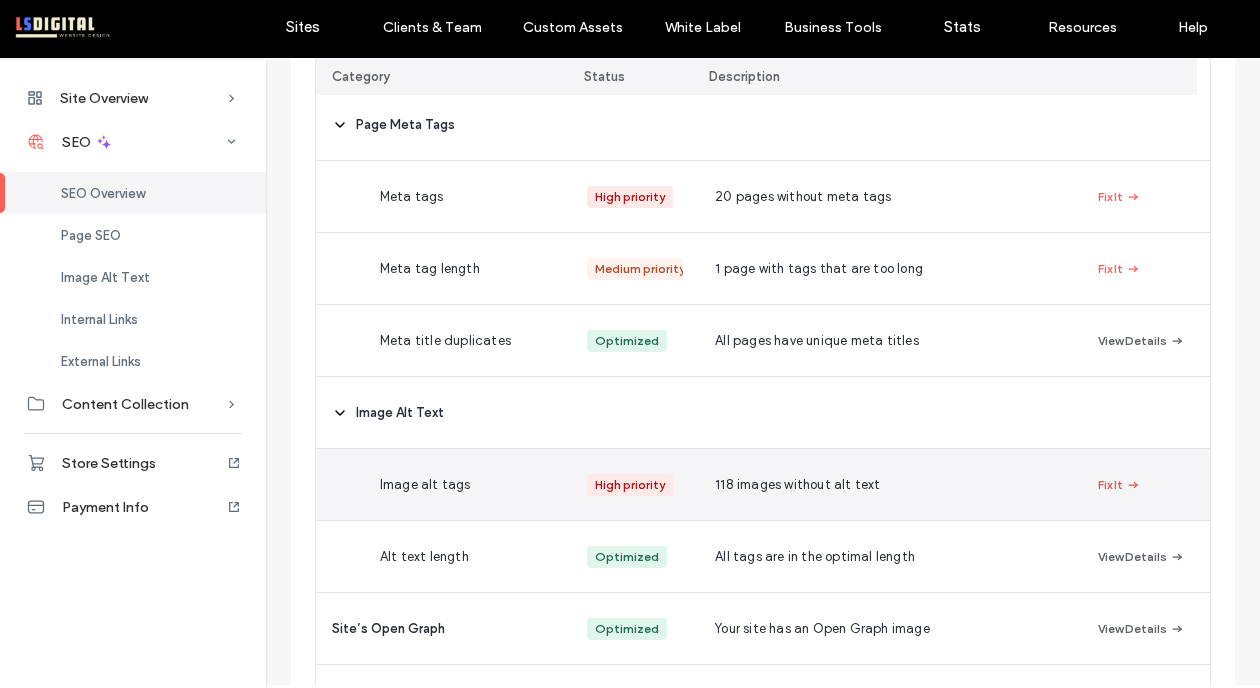 click on "Fix It" at bounding box center [1119, 485] 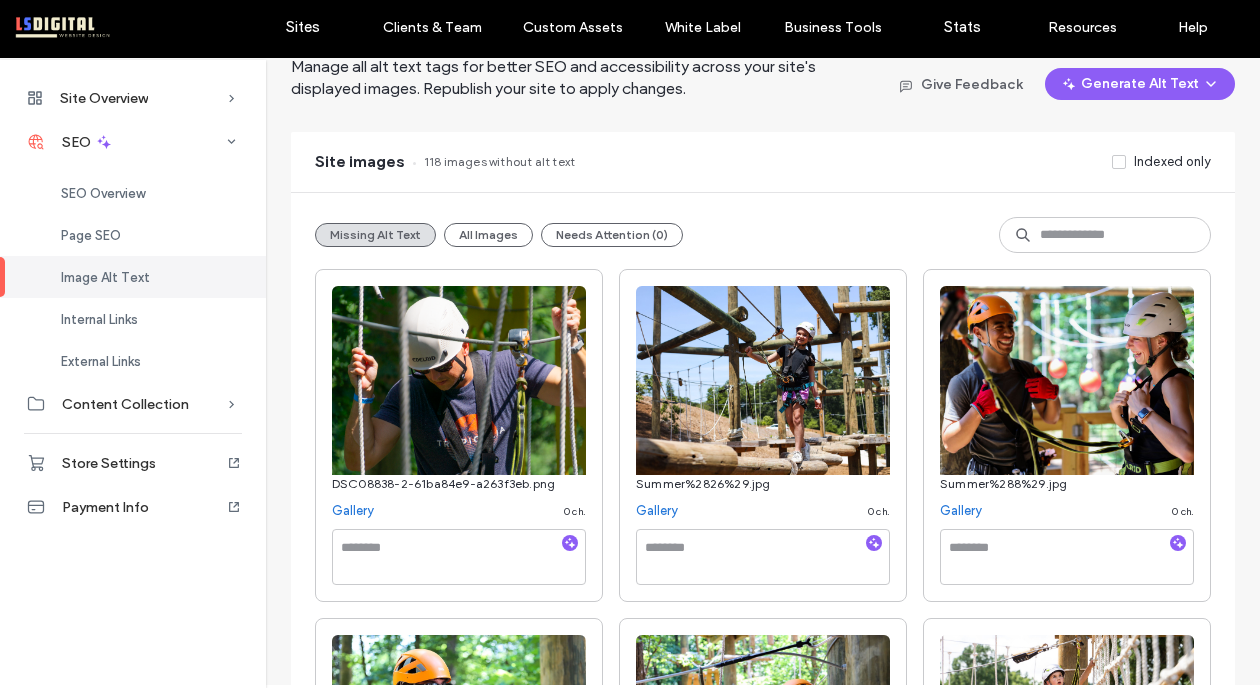 scroll, scrollTop: 88, scrollLeft: 0, axis: vertical 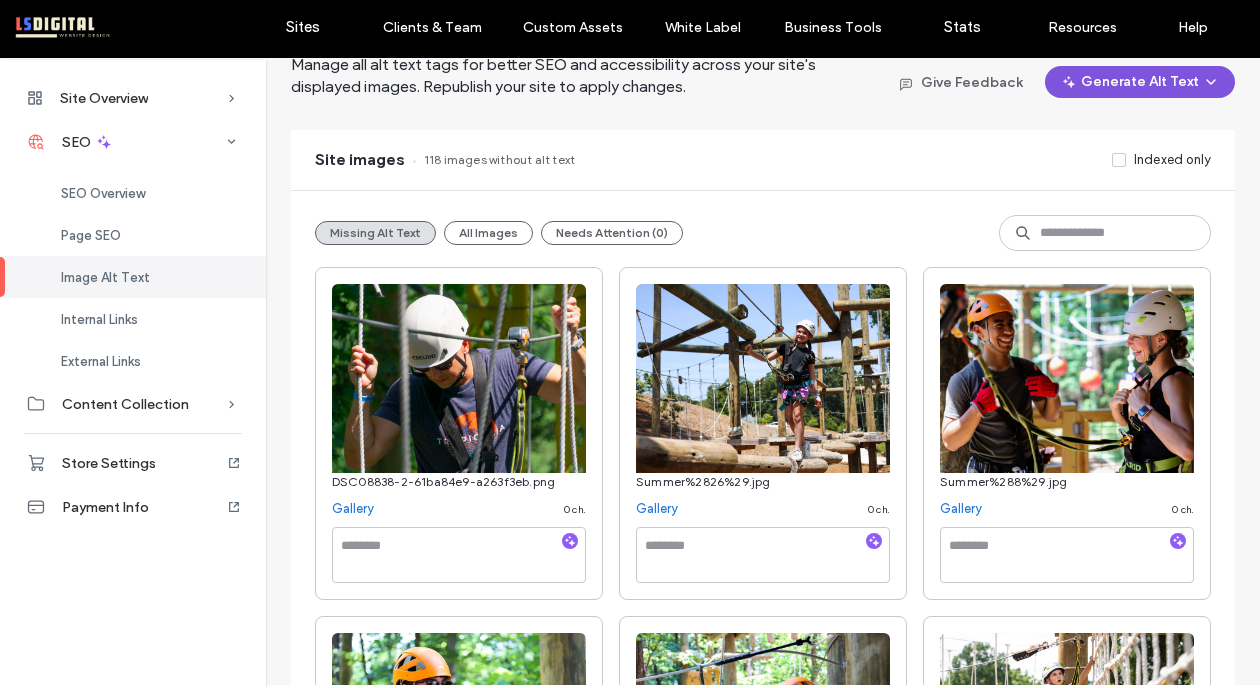 click on "Generate Alt Text" at bounding box center [1140, 82] 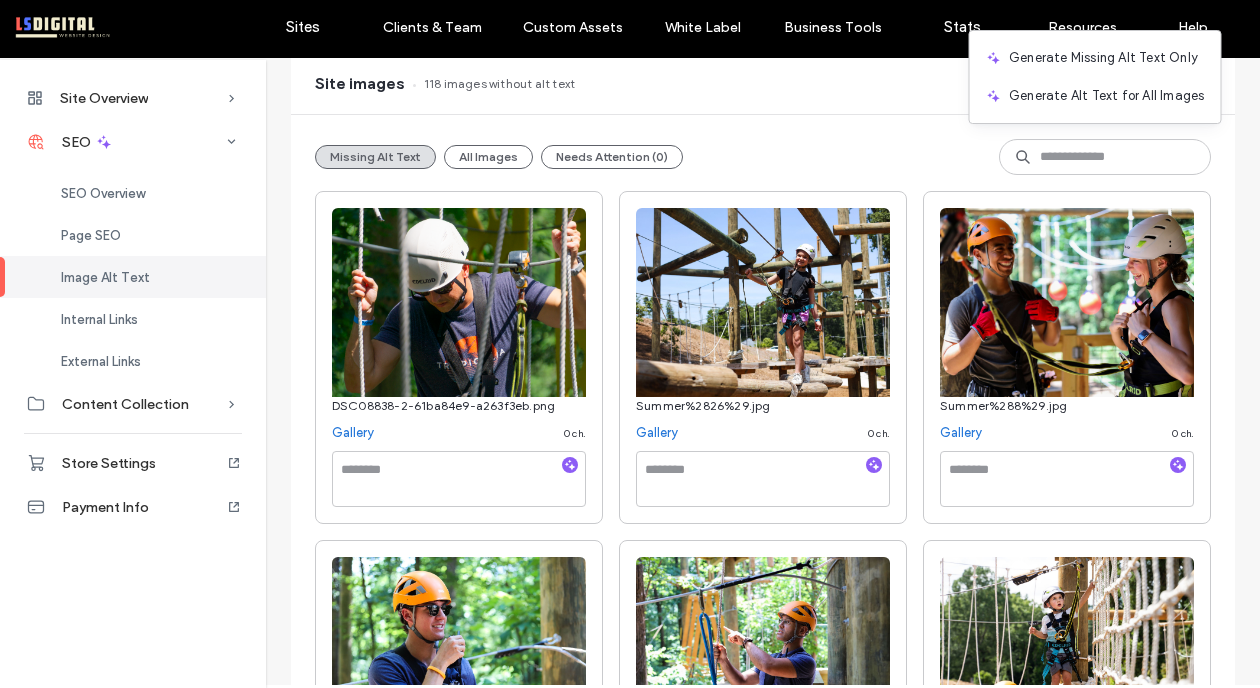 scroll, scrollTop: 0, scrollLeft: 0, axis: both 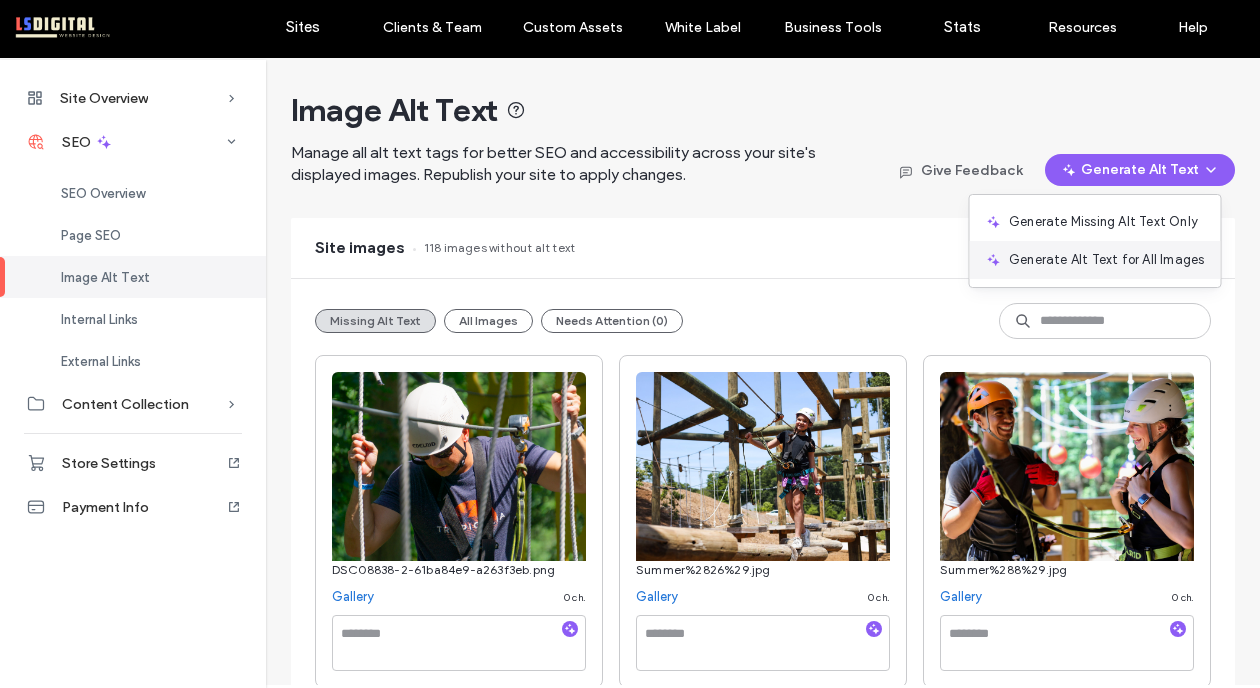 click on "Generate Alt Text for All Images" at bounding box center [1106, 260] 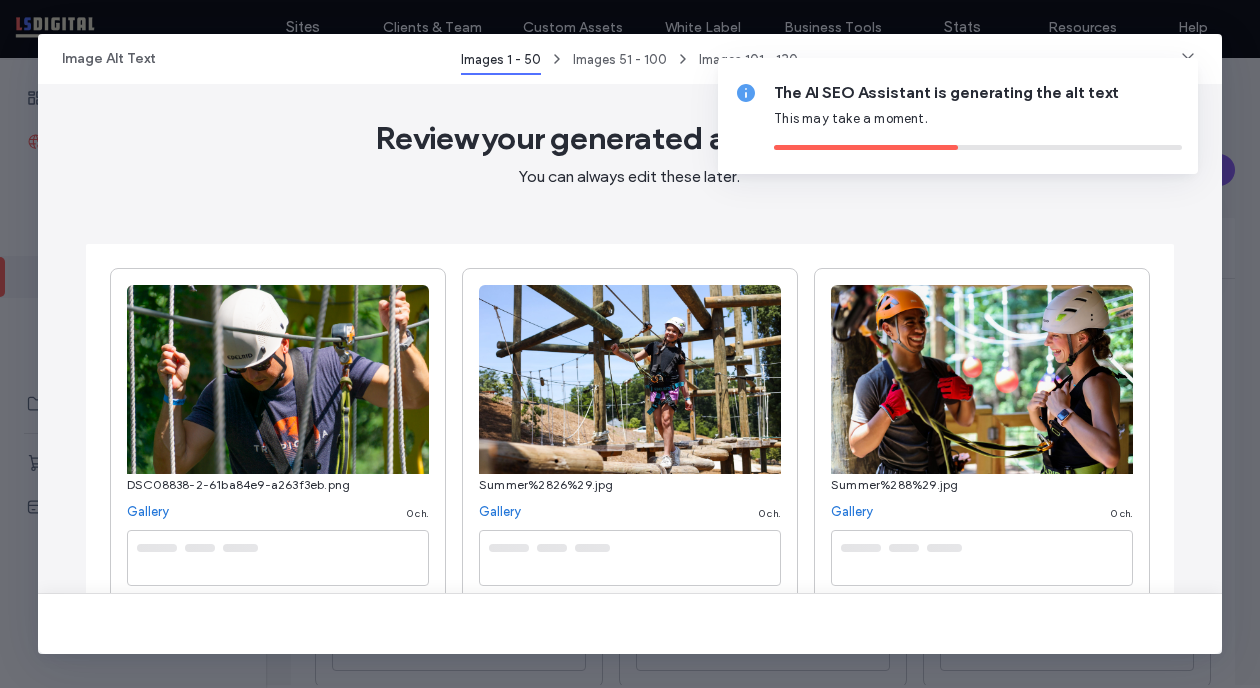 type on "**********" 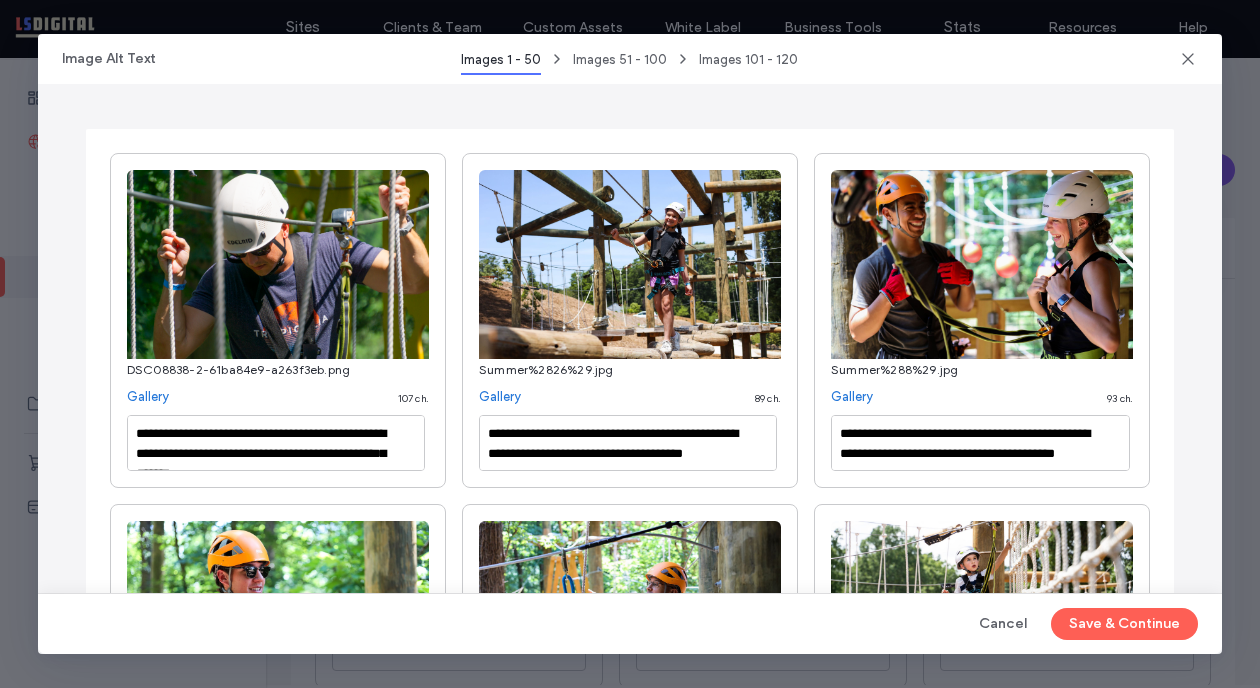 scroll, scrollTop: 119, scrollLeft: 0, axis: vertical 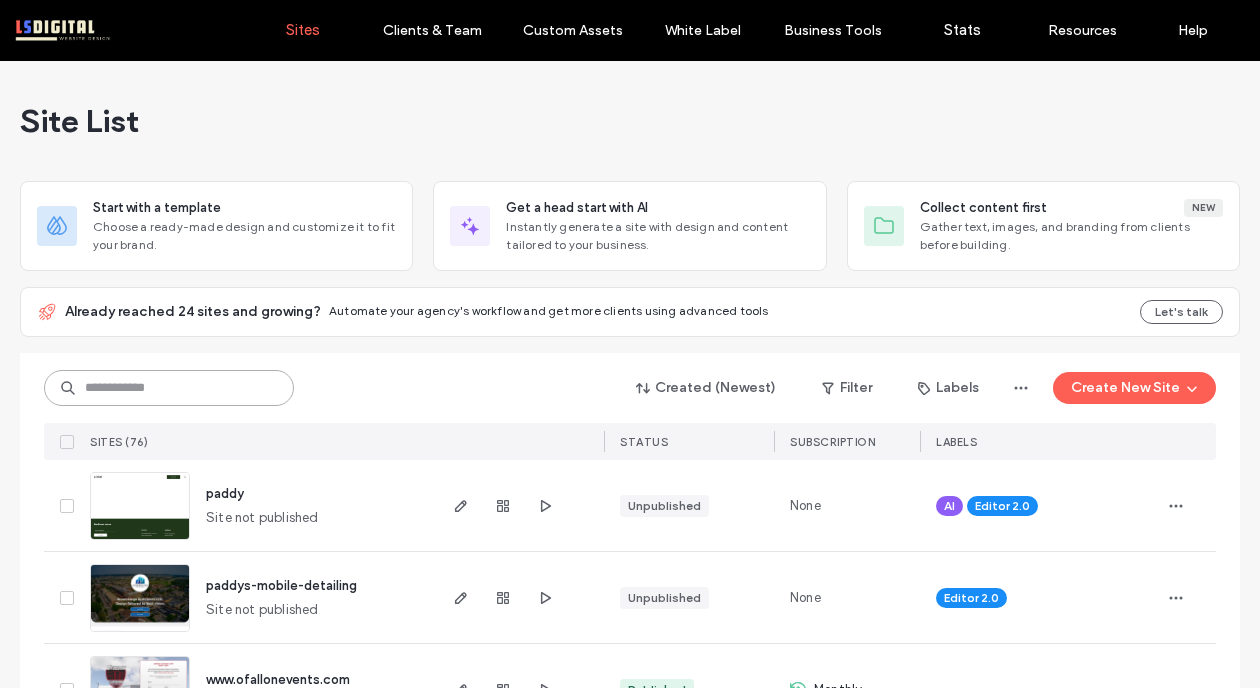 click at bounding box center (169, 388) 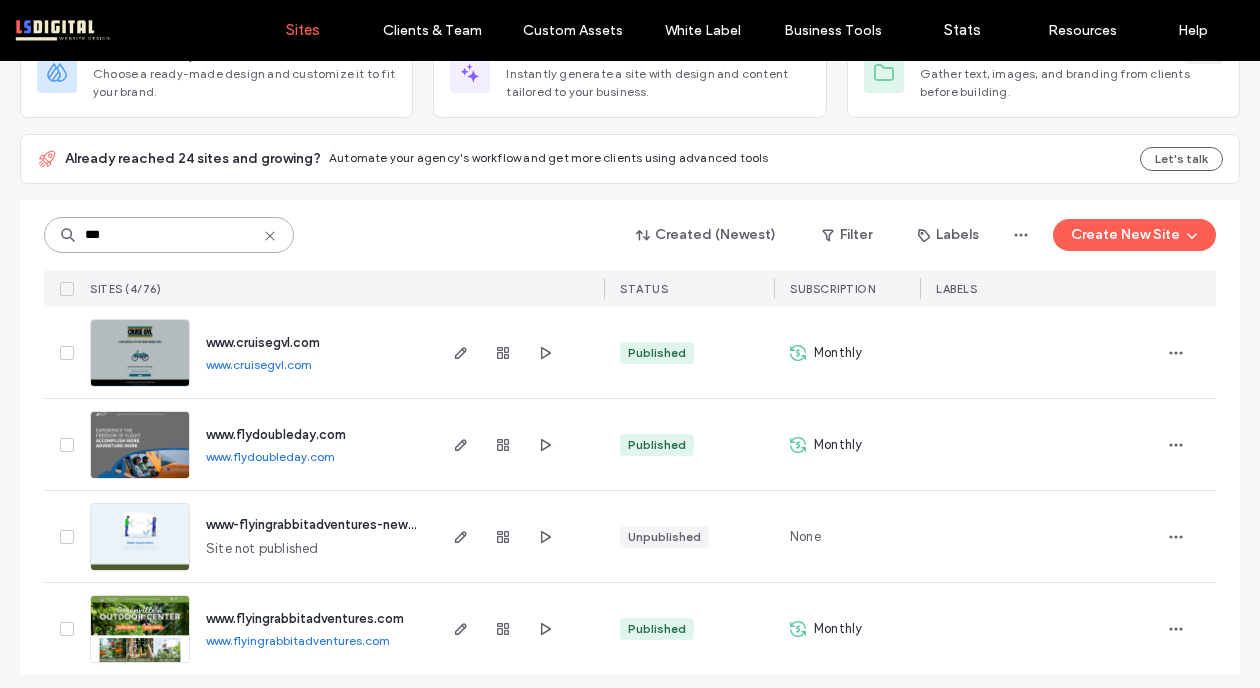 scroll, scrollTop: 164, scrollLeft: 0, axis: vertical 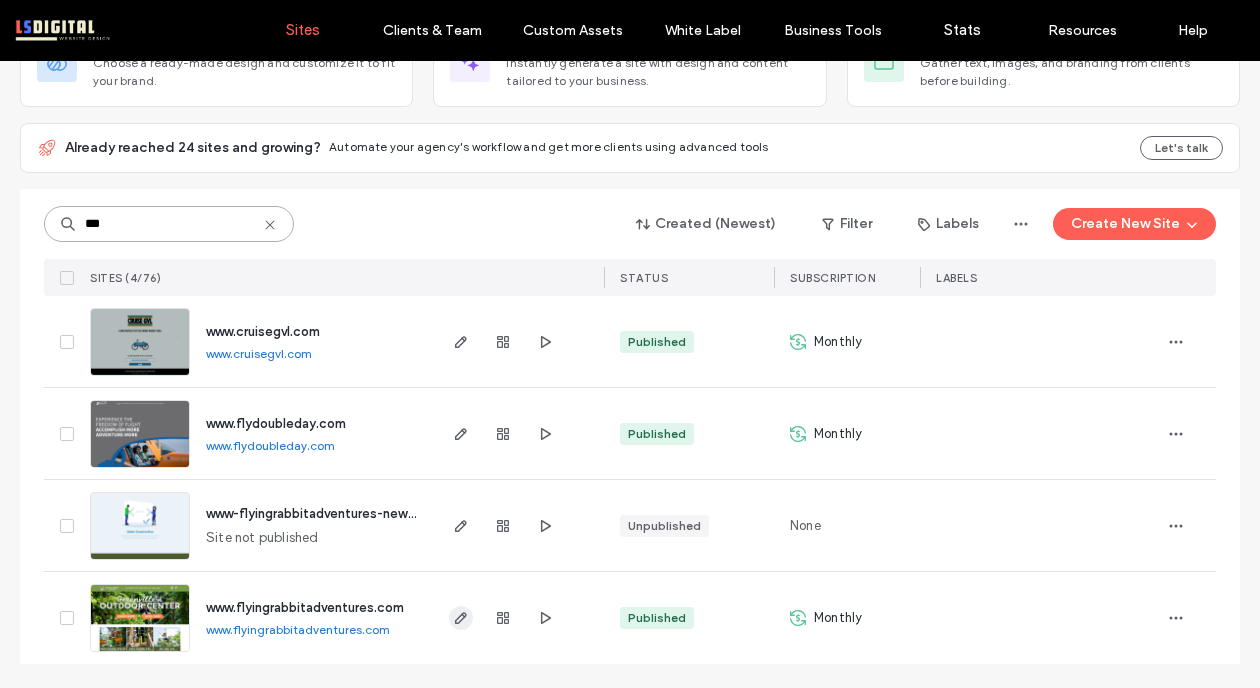type on "***" 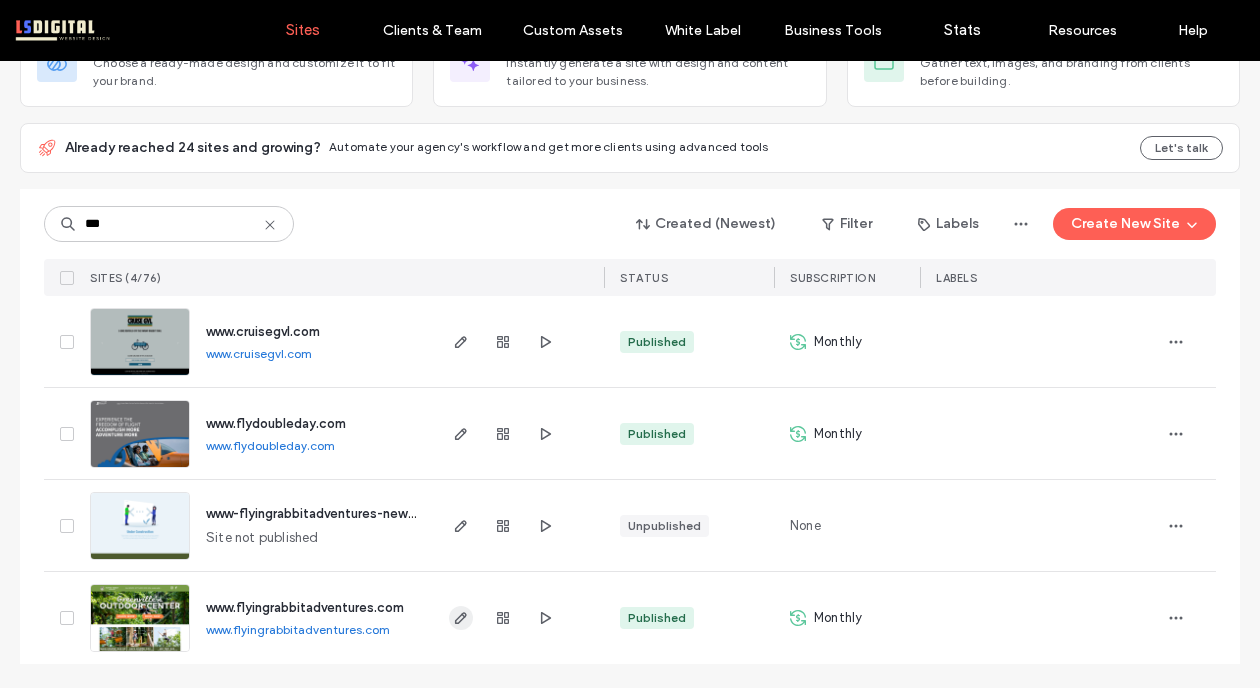 click 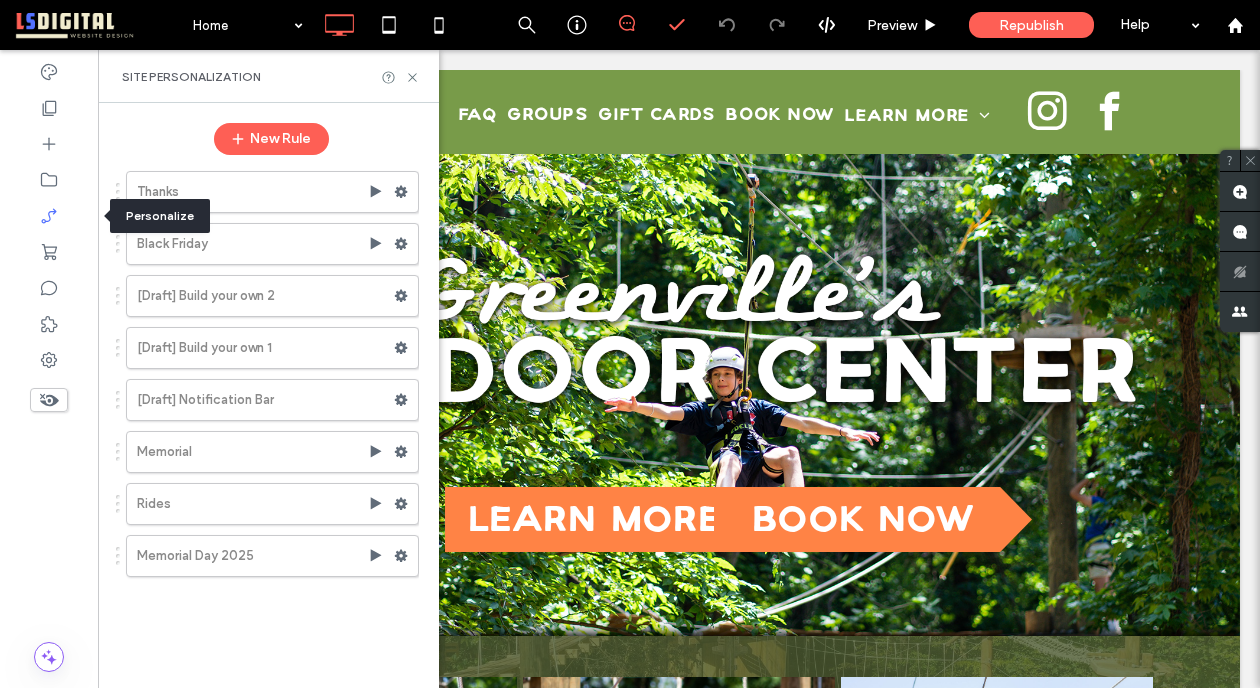 scroll, scrollTop: 0, scrollLeft: 0, axis: both 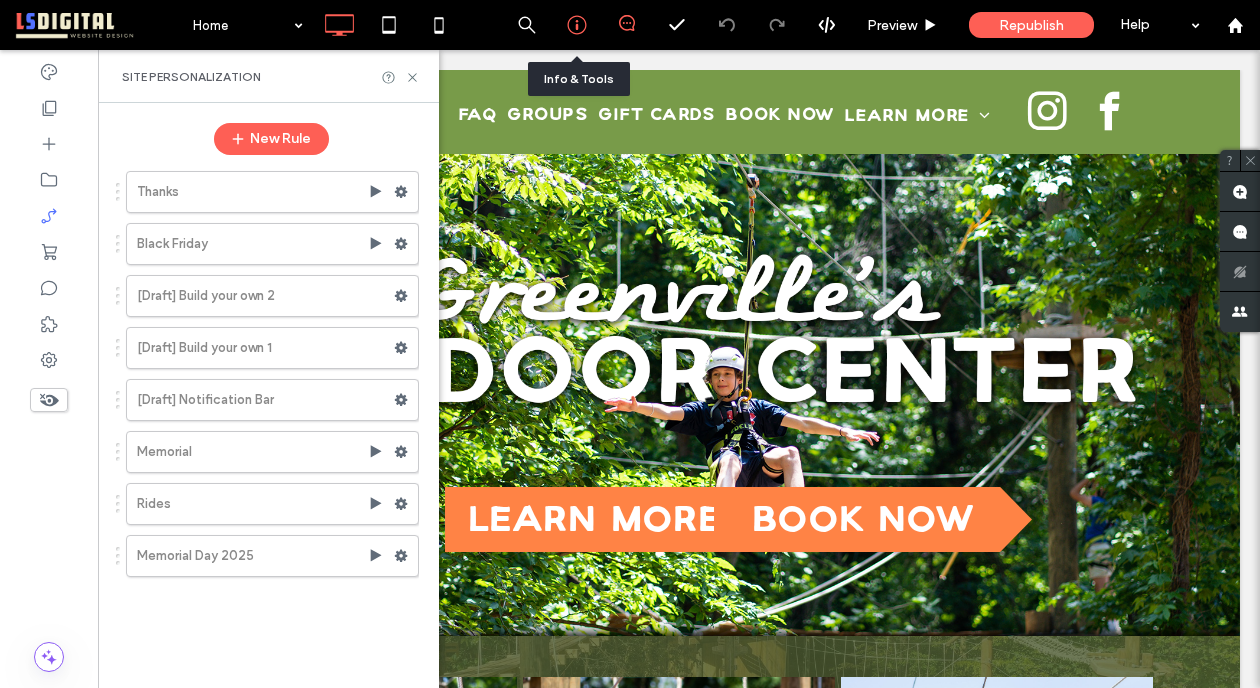 click 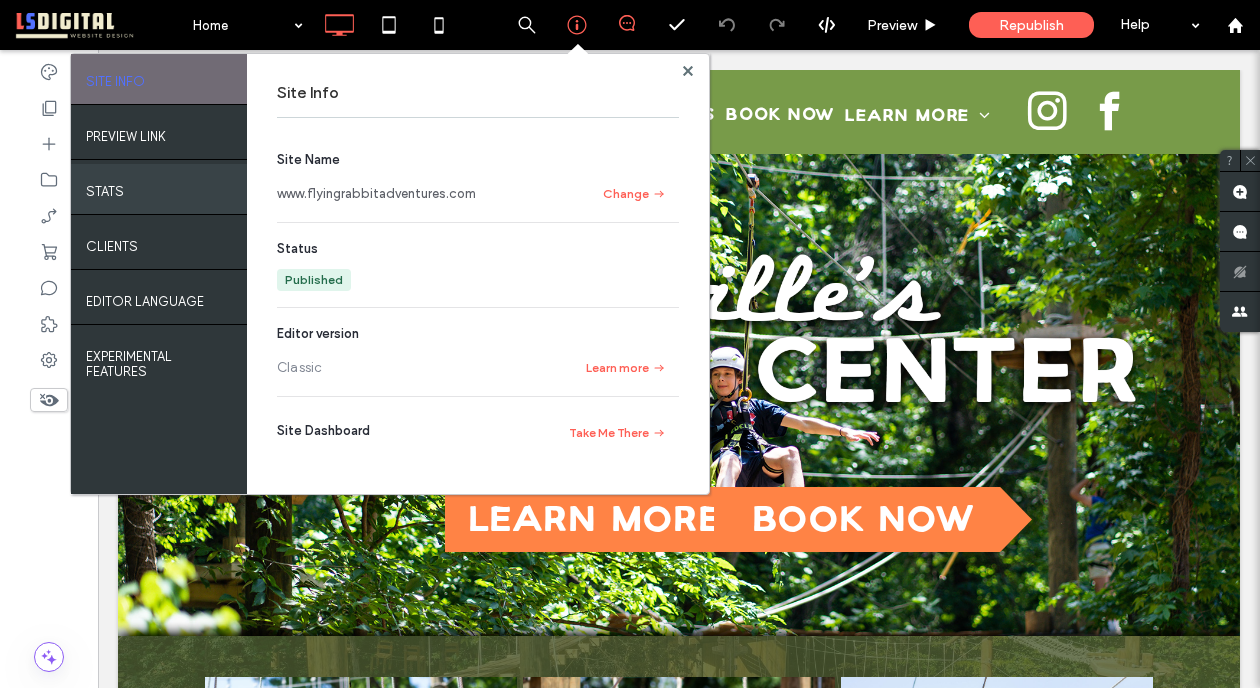 click on "STATS" at bounding box center [159, 189] 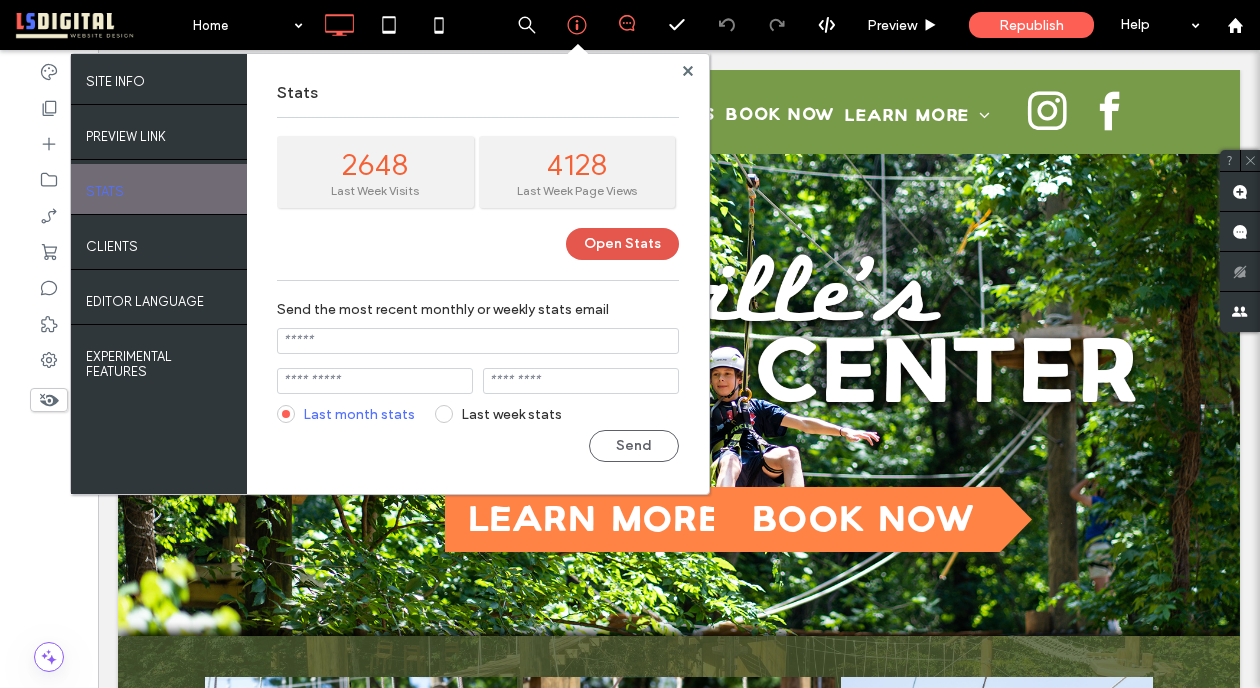 click on "Open Stats" at bounding box center (622, 244) 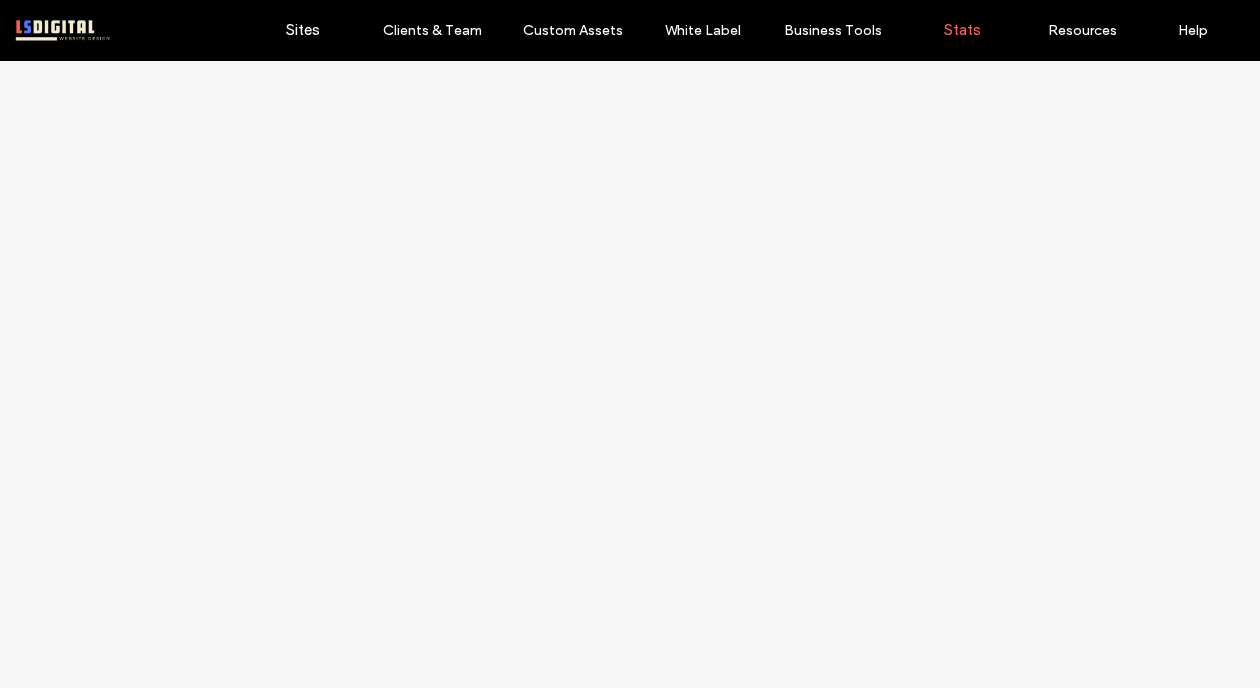 scroll, scrollTop: 0, scrollLeft: 0, axis: both 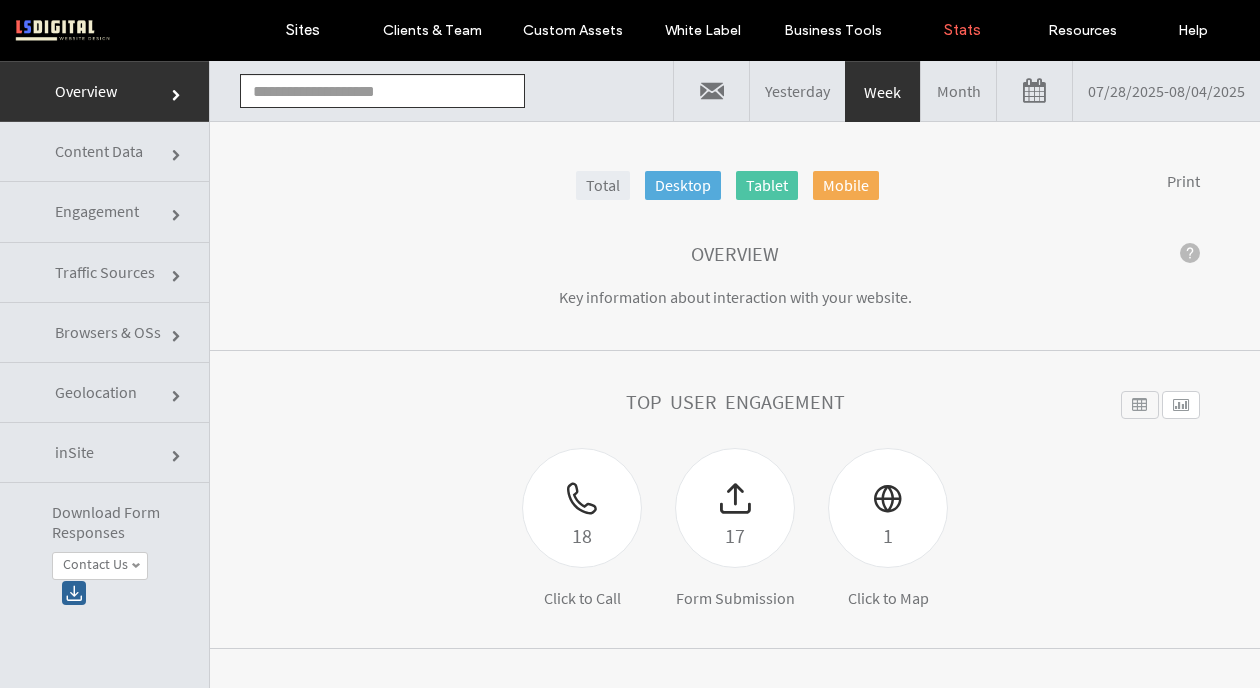 type on "**********" 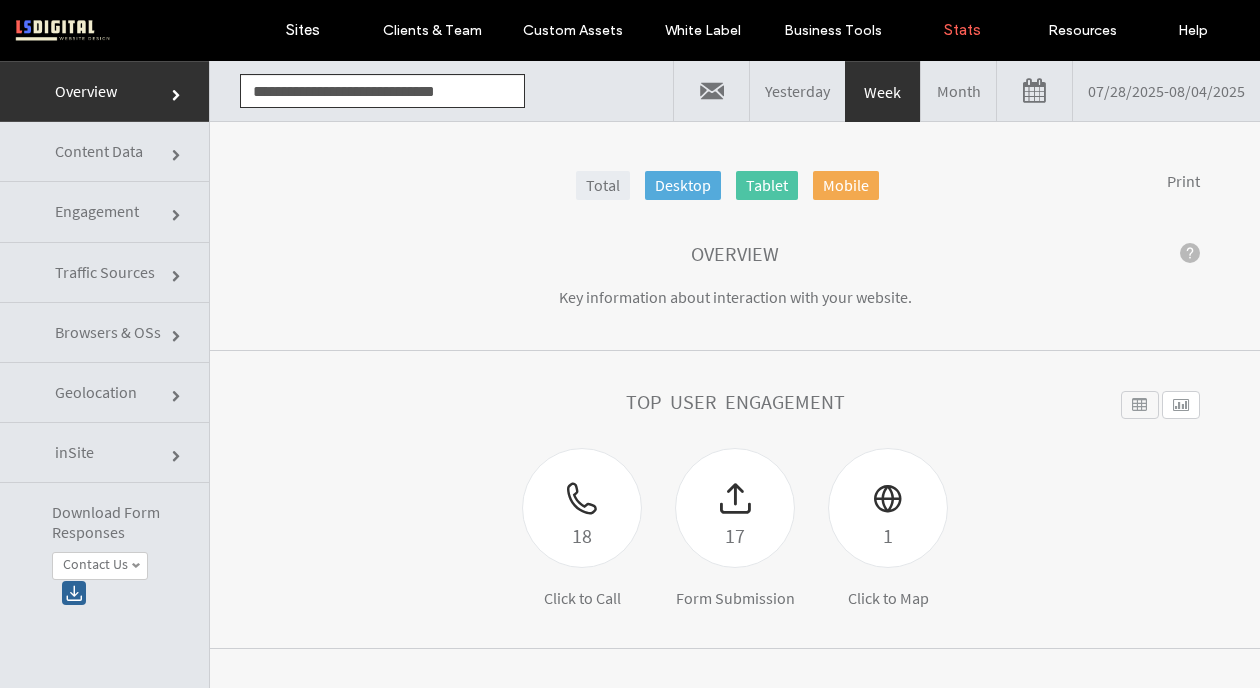 scroll, scrollTop: 0, scrollLeft: 0, axis: both 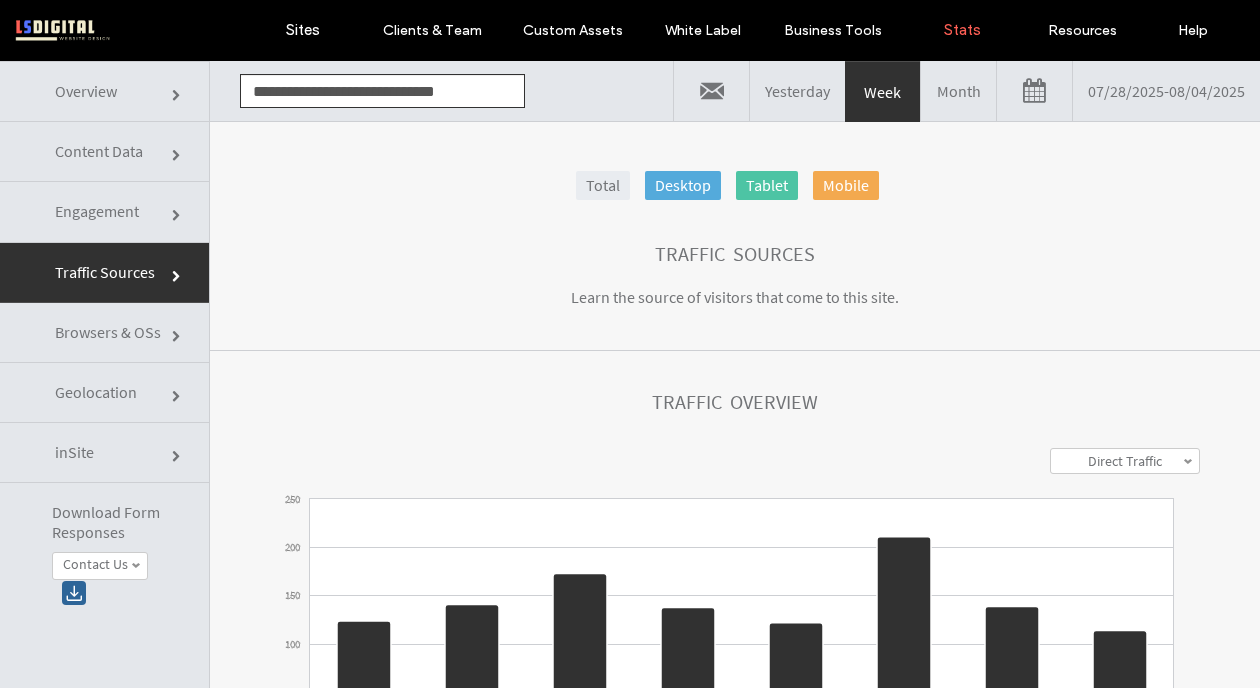click on "Engagement" 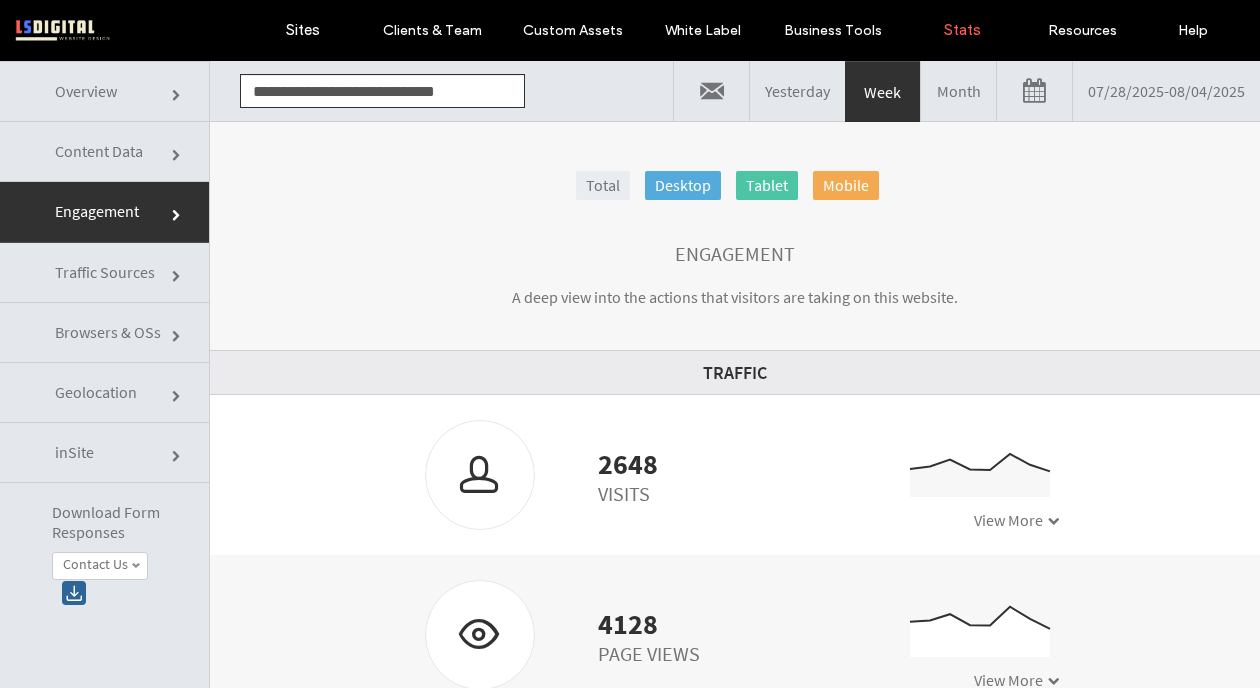 click on "Content Data" 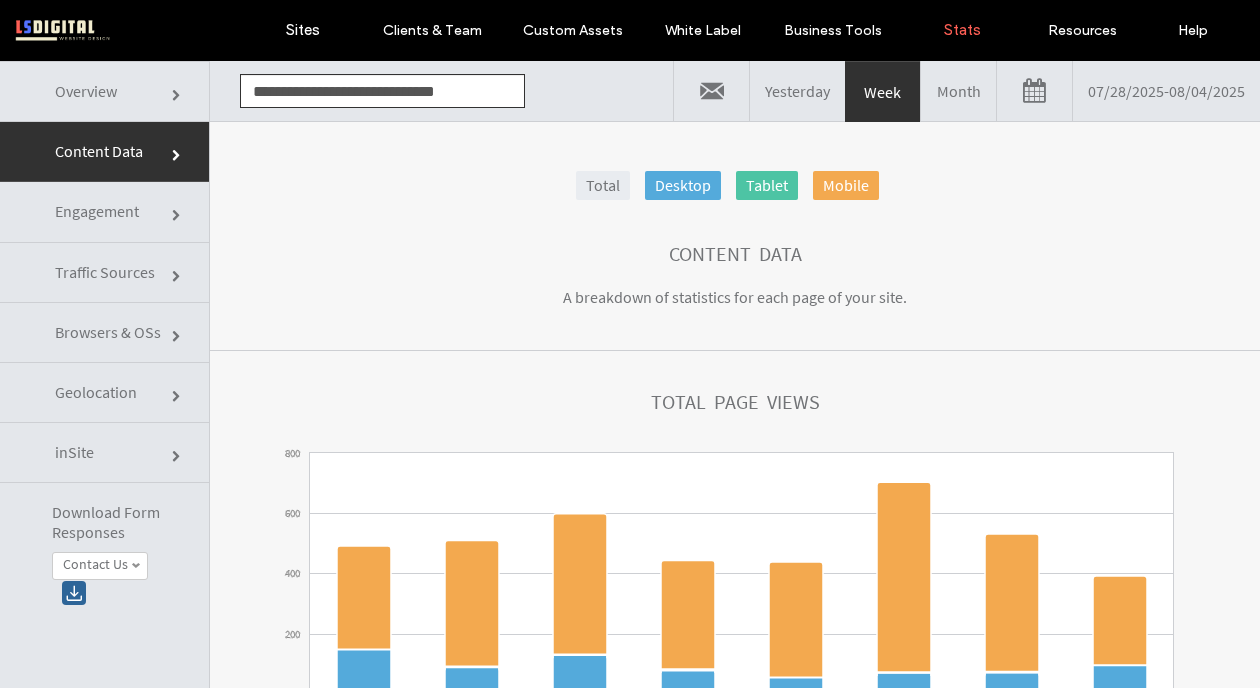 click on "[DATE] - [DATE]" at bounding box center (1166, 91) 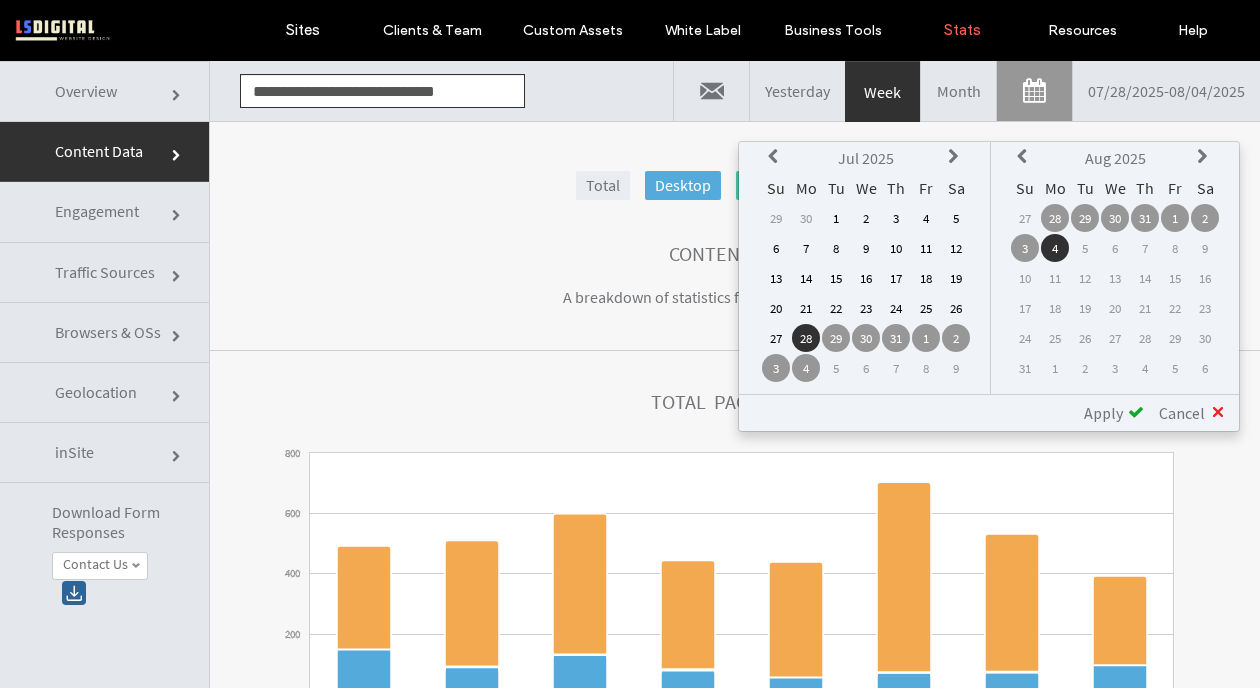 click at bounding box center [776, 157] 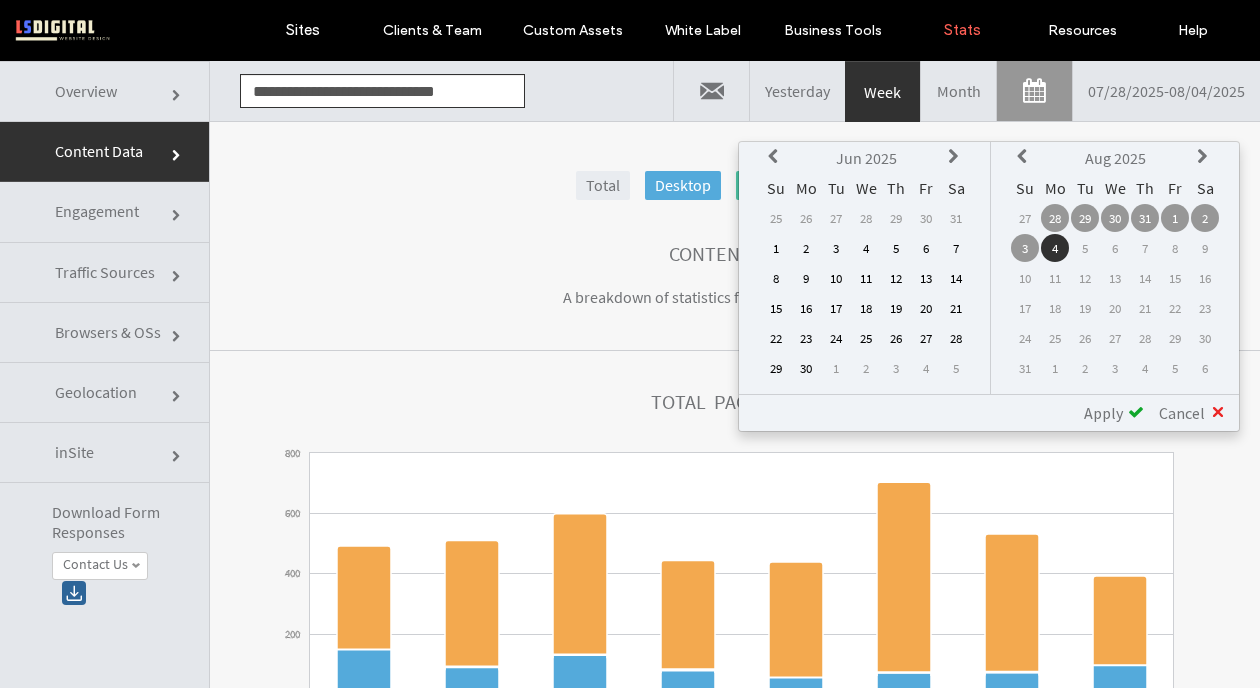 click at bounding box center (956, 158) 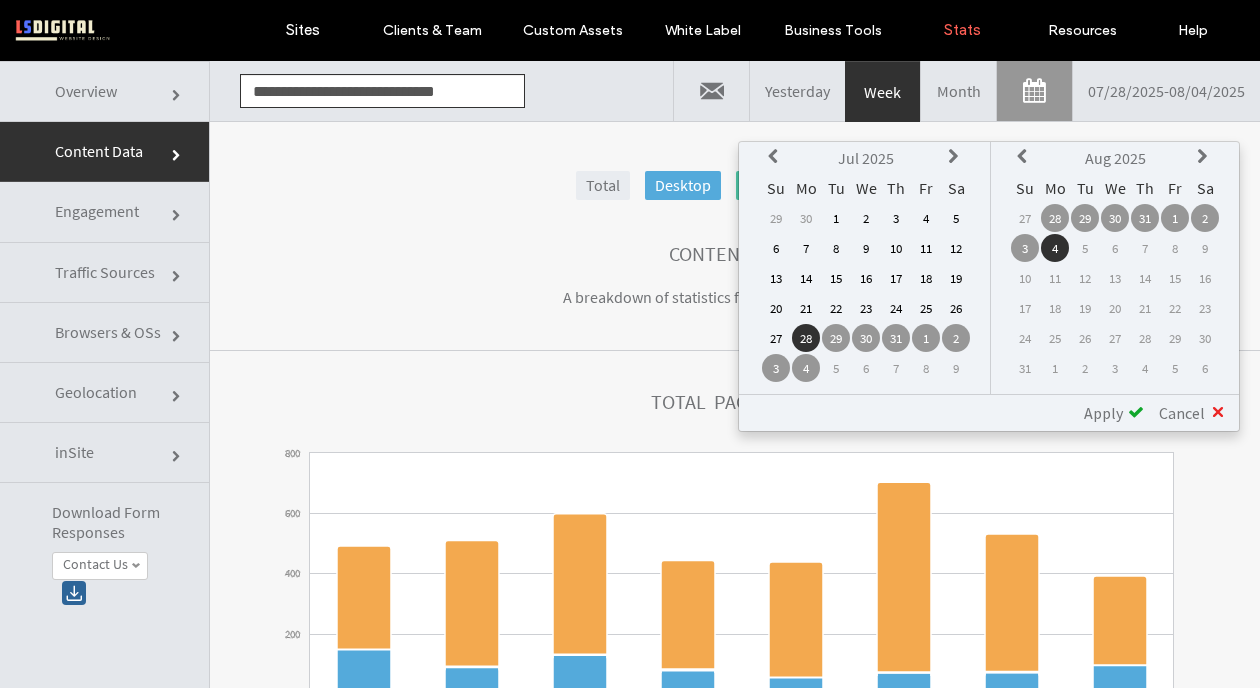 click on "1" at bounding box center (836, 218) 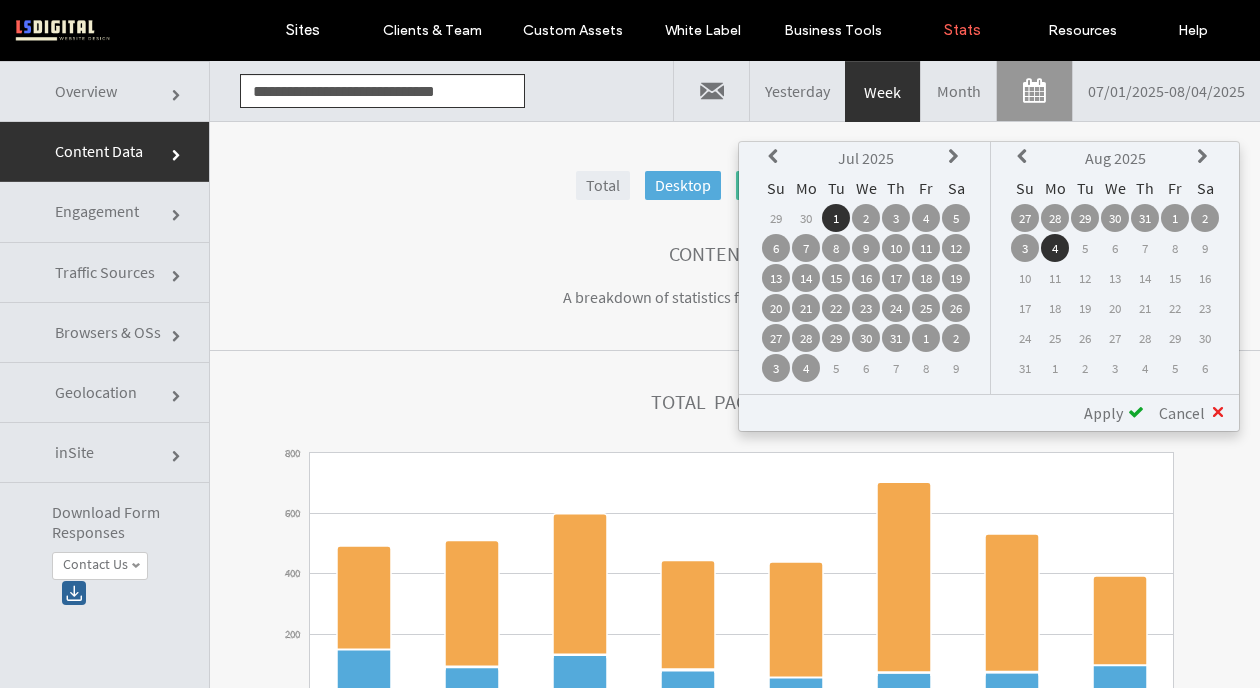 click at bounding box center [1025, 157] 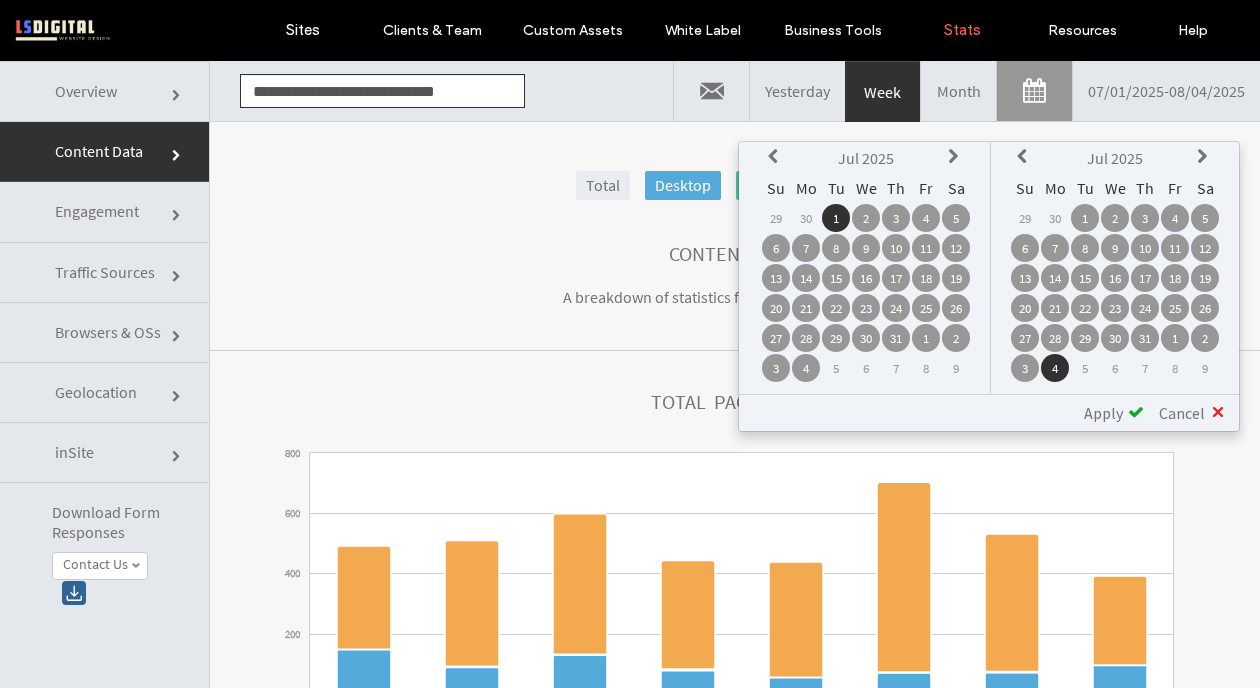 click on "31" at bounding box center [1145, 338] 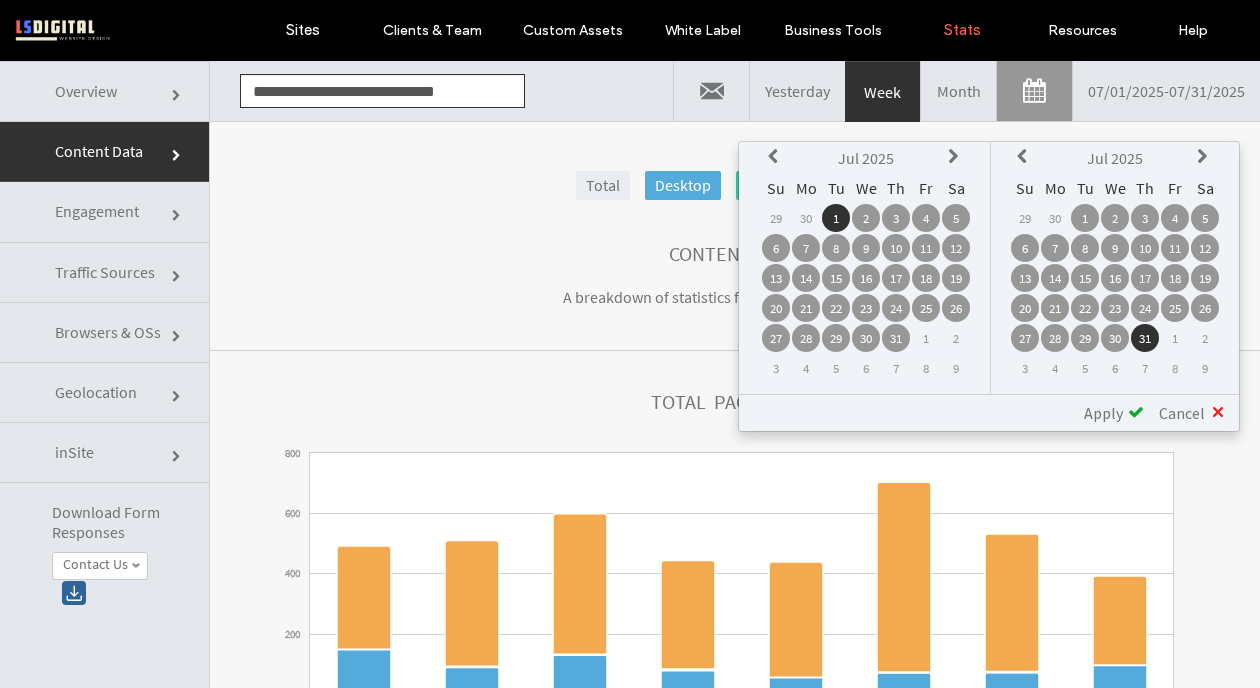 click at bounding box center (1136, 412) 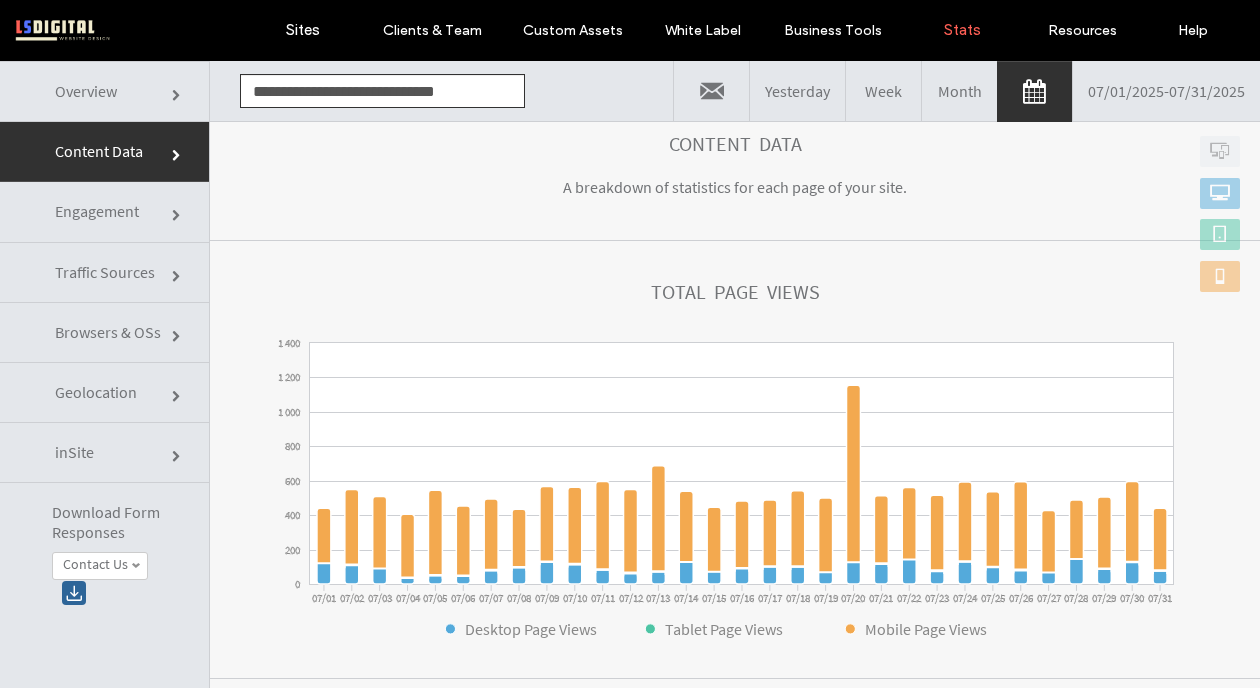 scroll, scrollTop: 90, scrollLeft: 0, axis: vertical 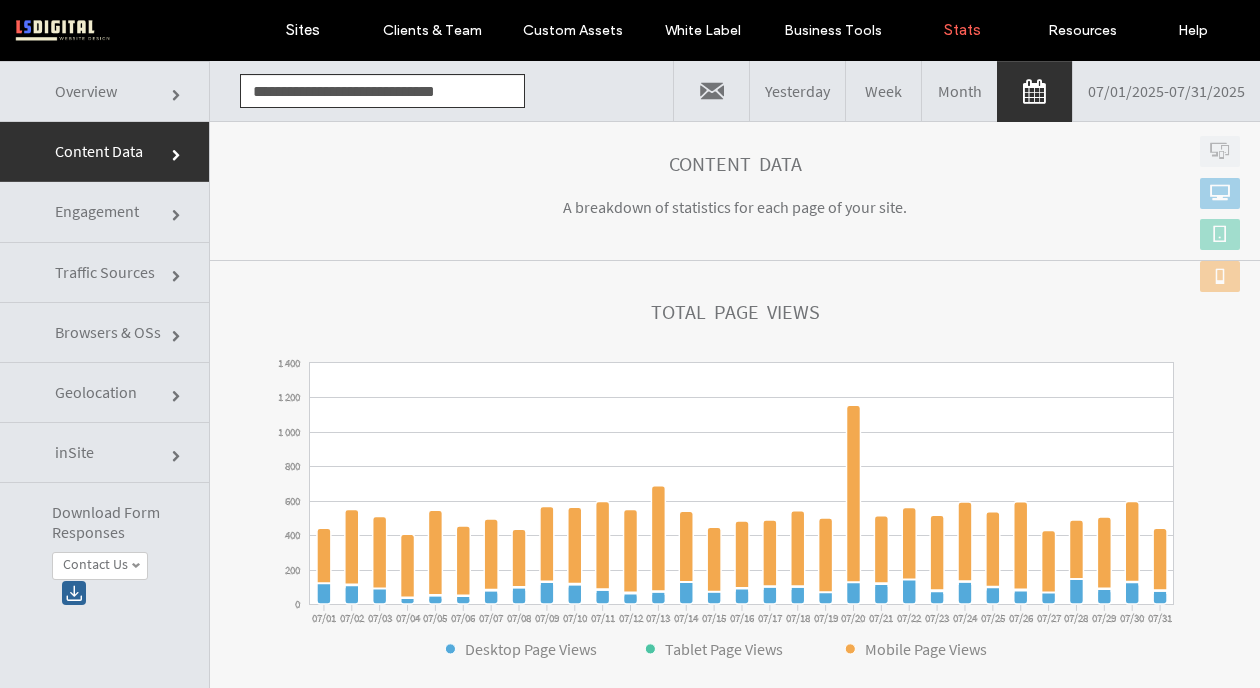 click 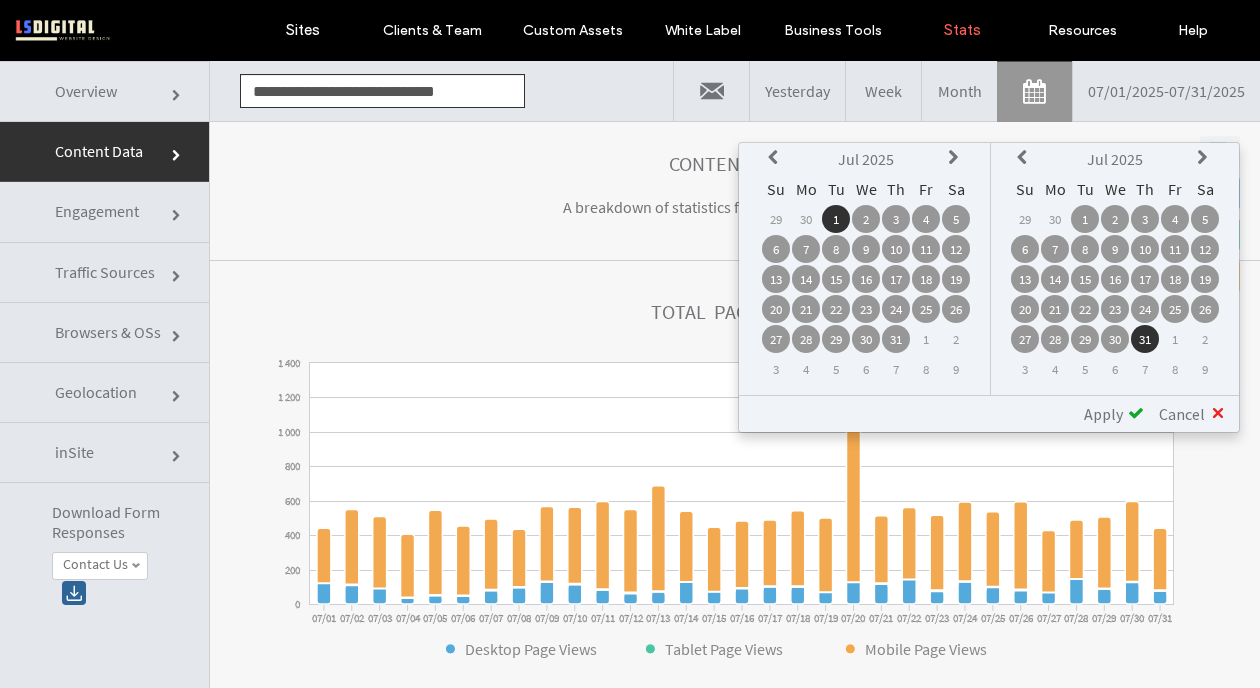 click on "Apply" at bounding box center (1103, 414) 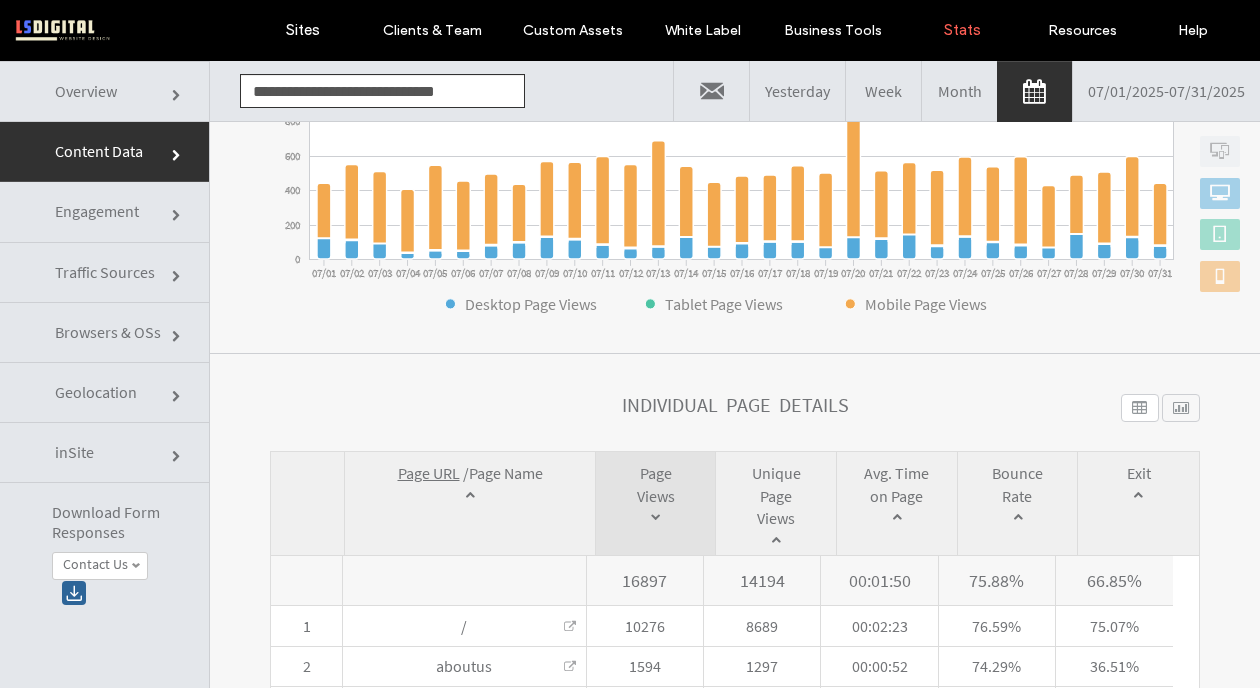 scroll, scrollTop: 766, scrollLeft: 0, axis: vertical 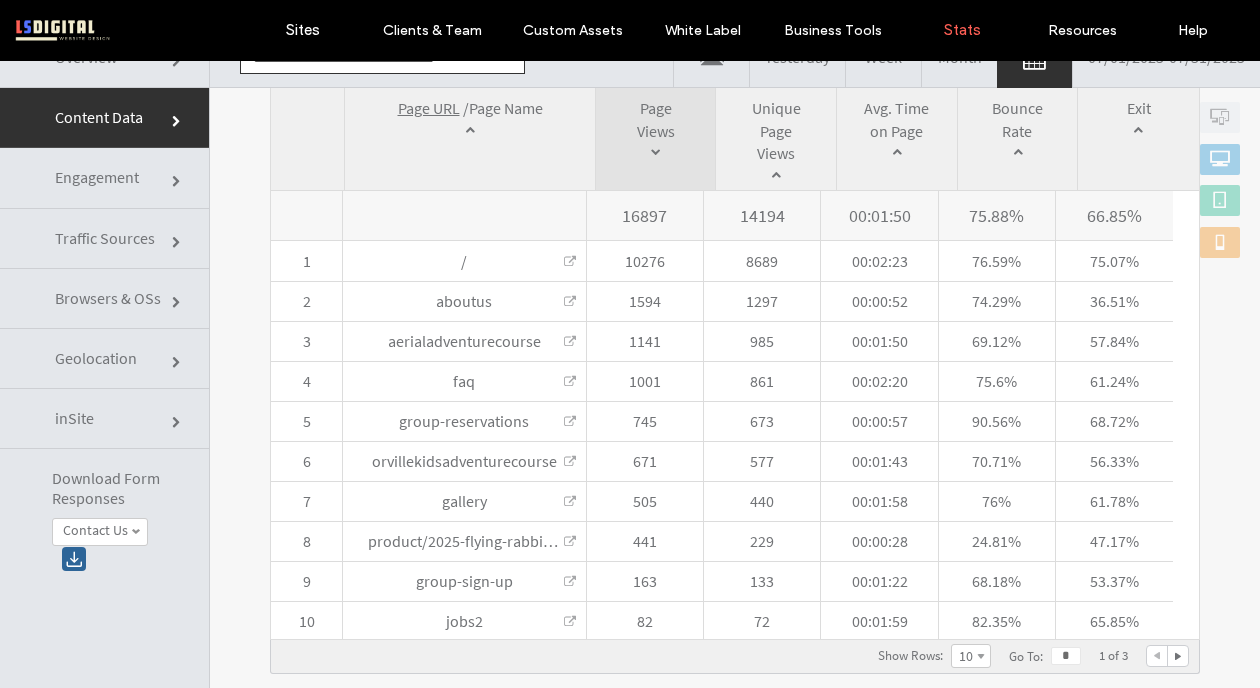 click on "Traffic Sources" 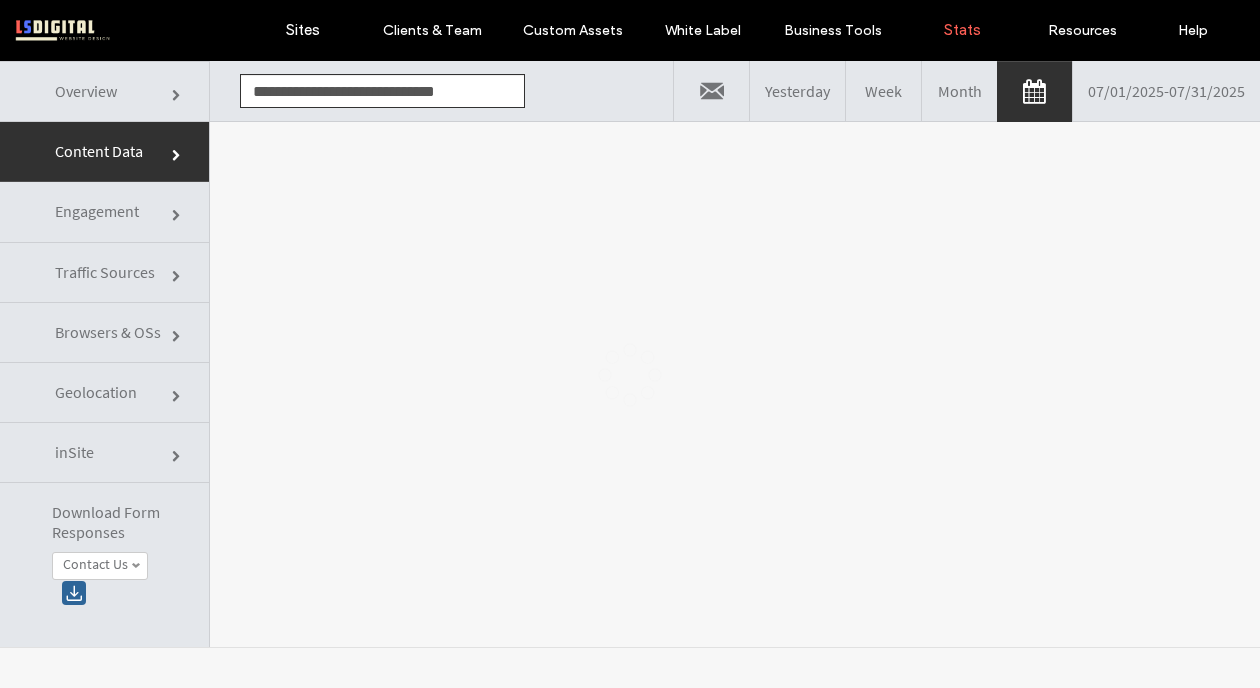 scroll, scrollTop: 0, scrollLeft: 0, axis: both 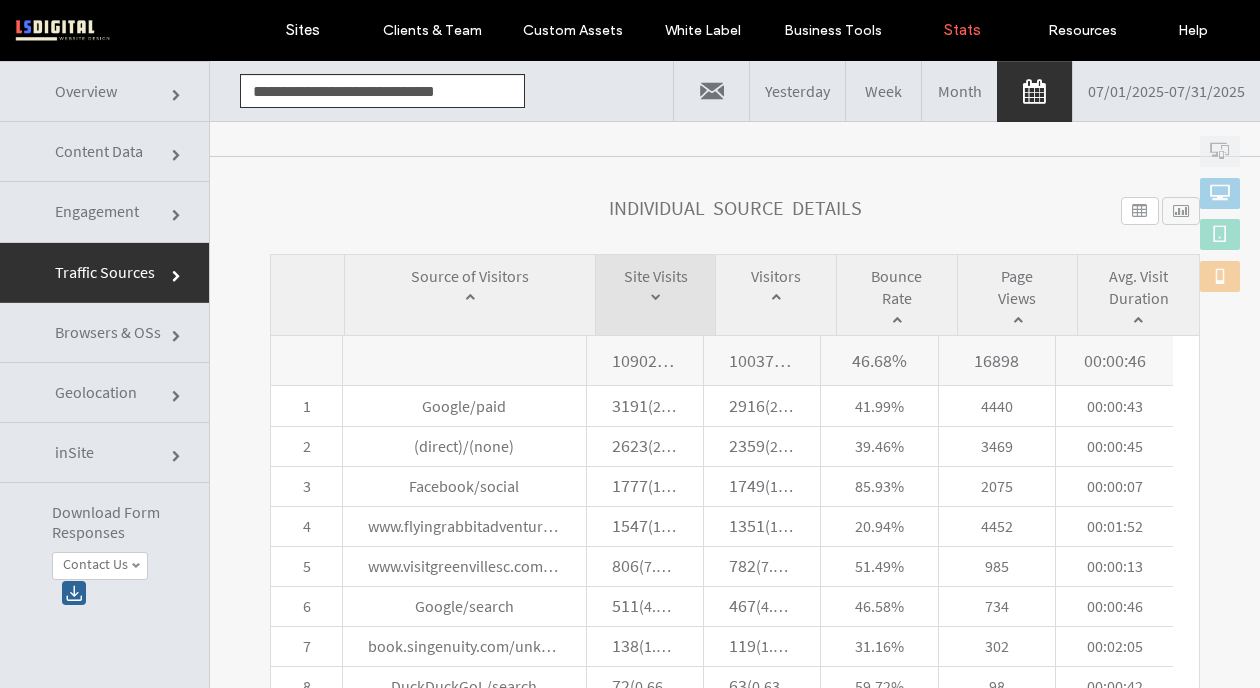 click 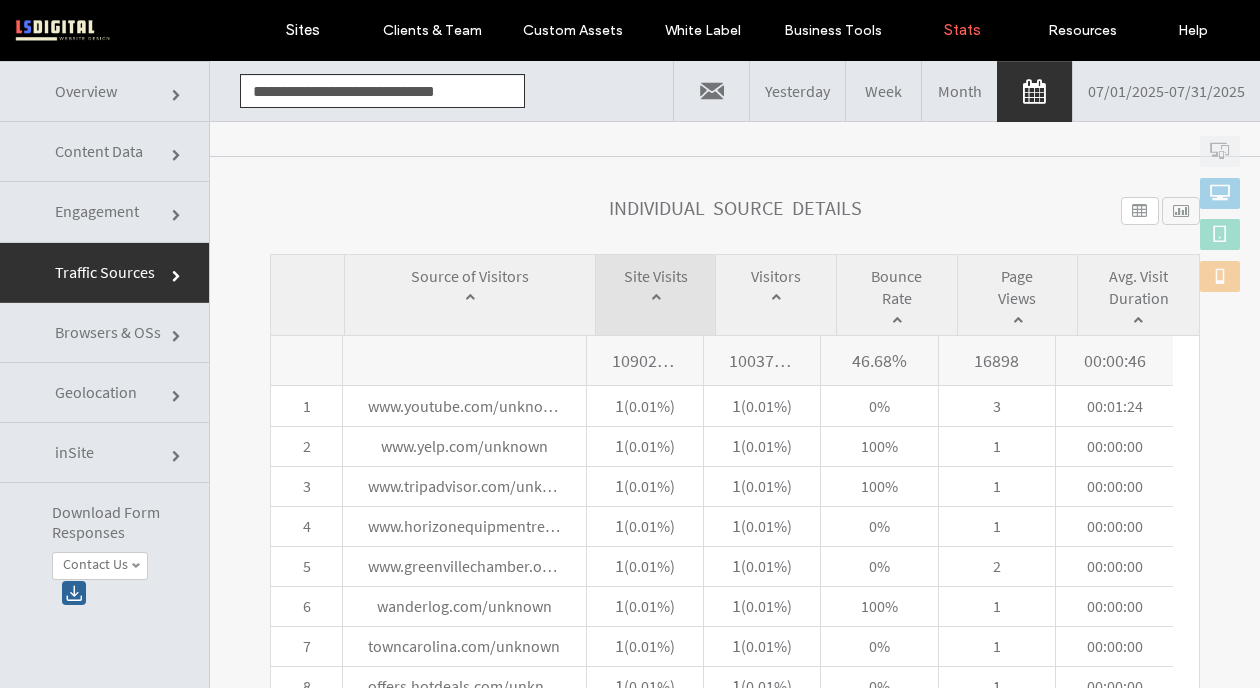 click 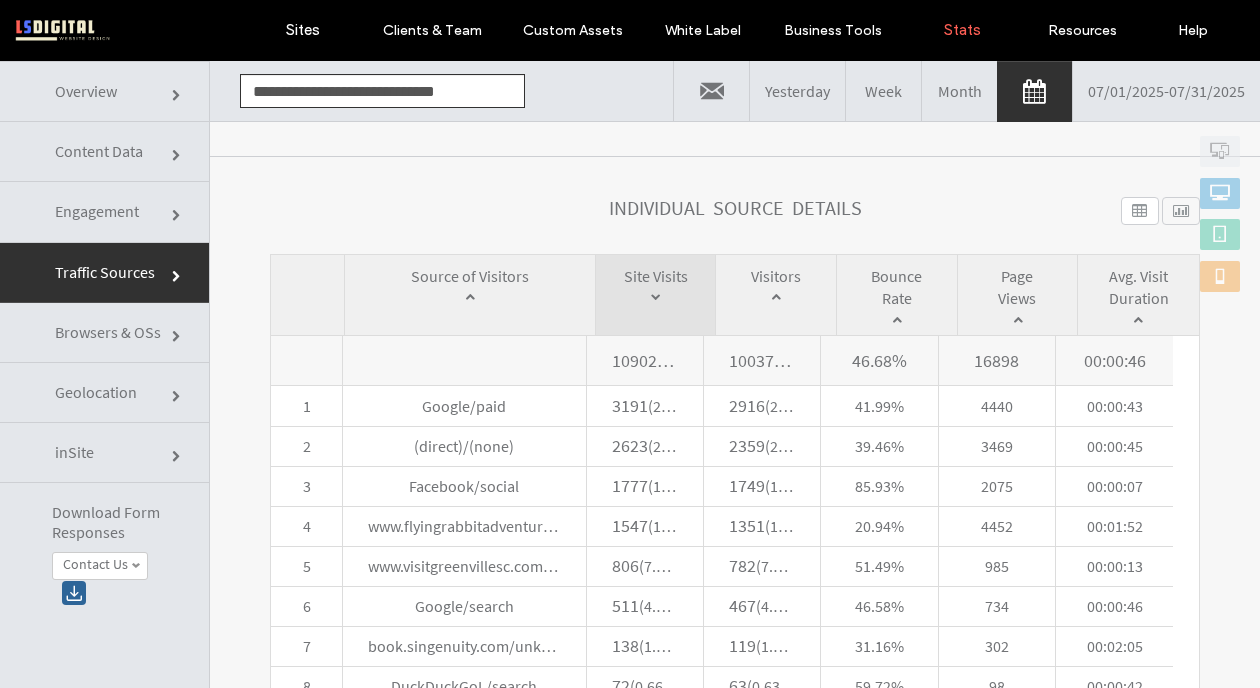 click 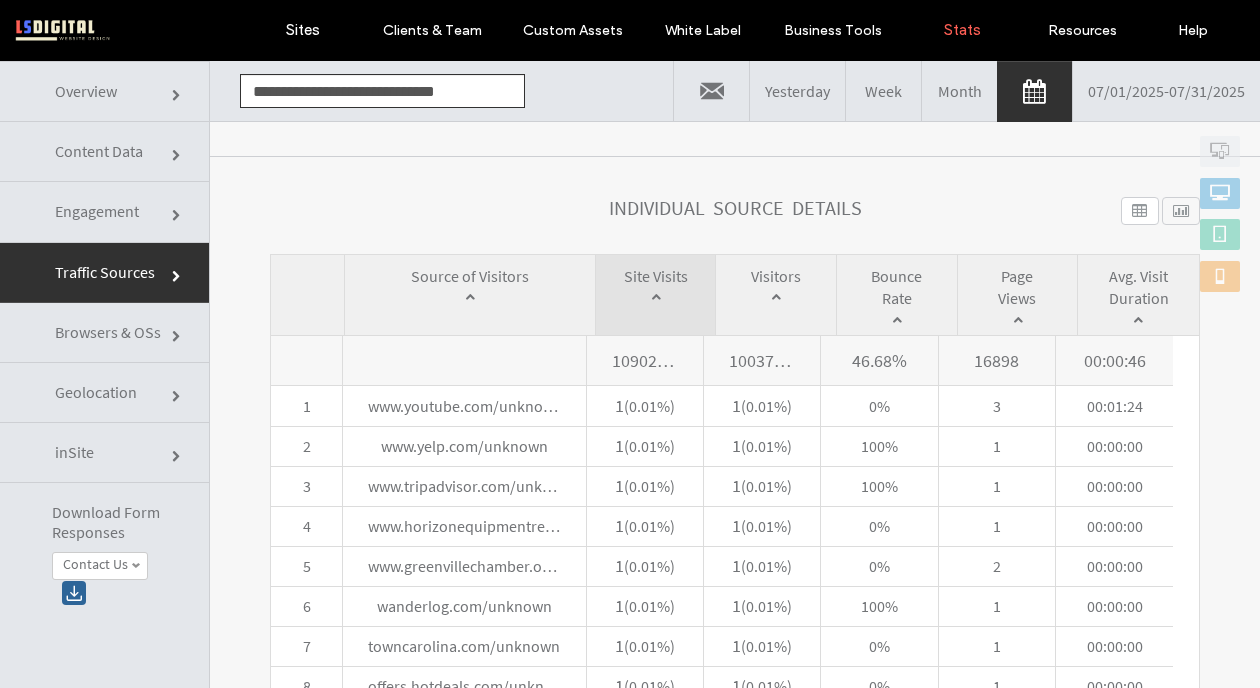 click 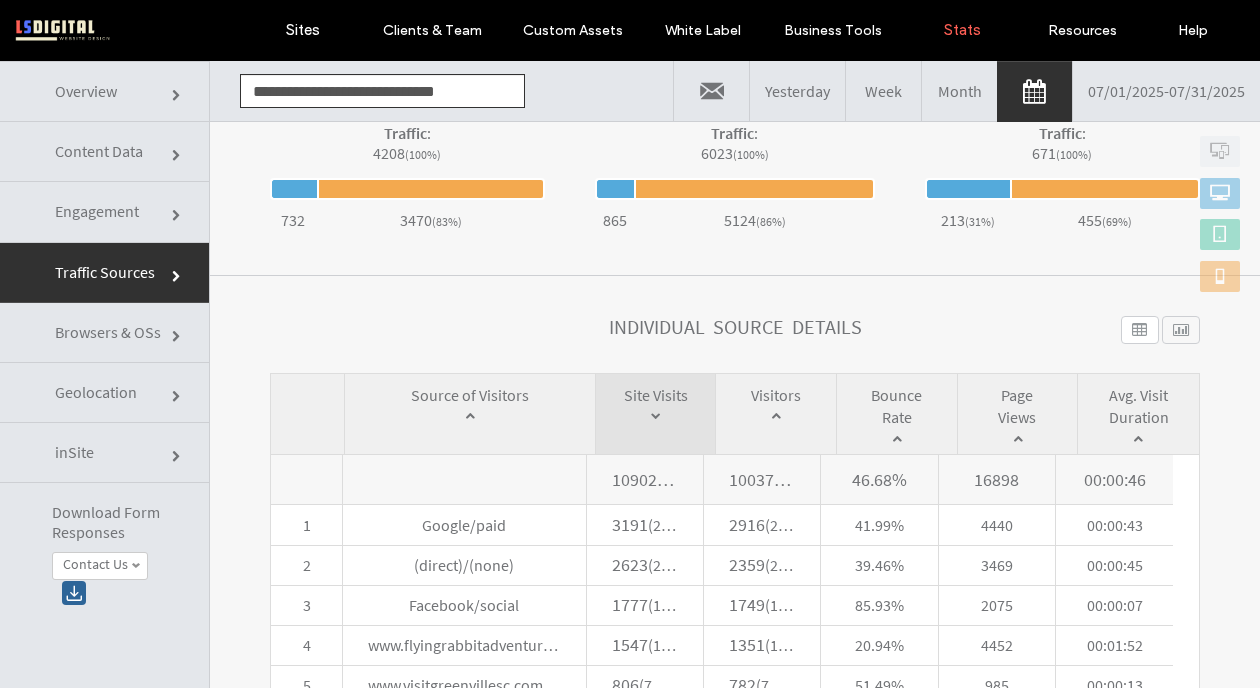 scroll, scrollTop: 767, scrollLeft: 0, axis: vertical 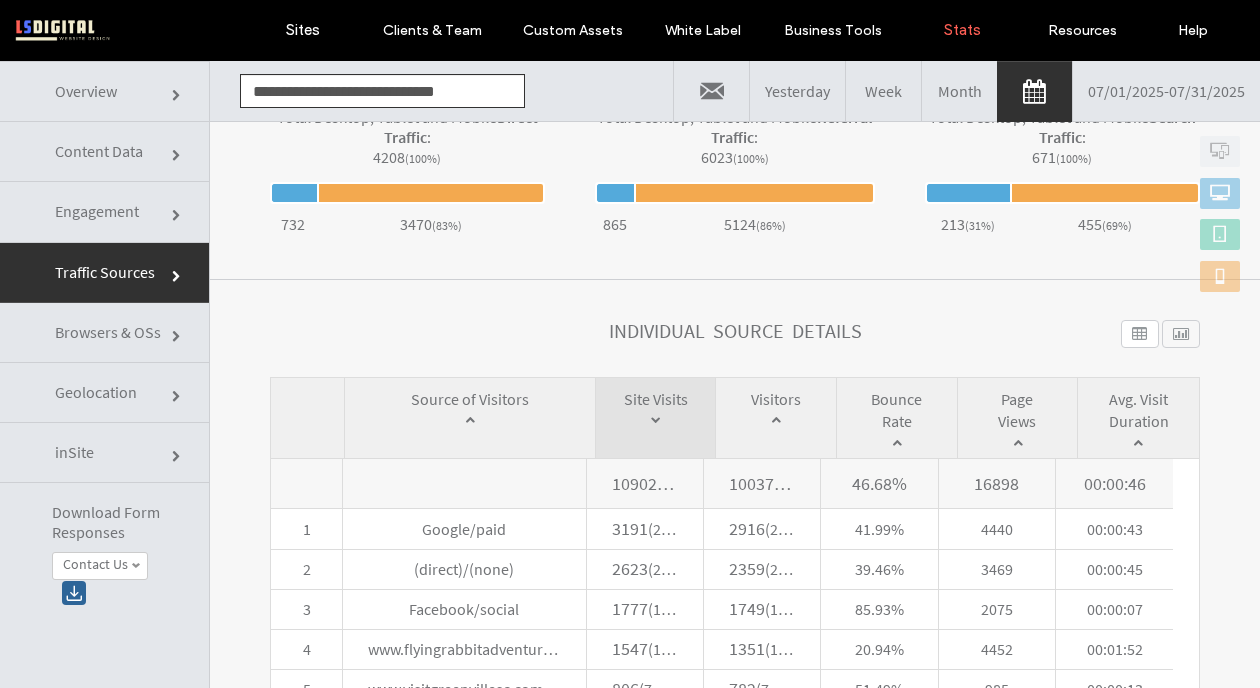 click on "Browsers & OSs" 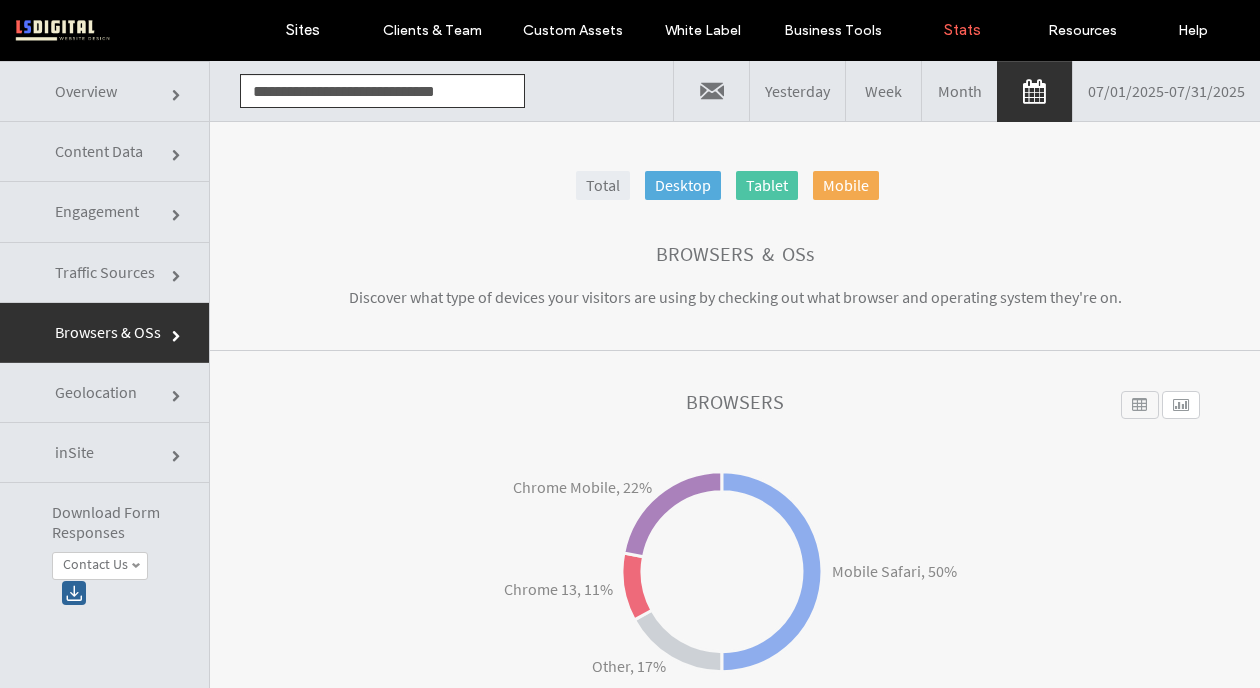 click on "Geolocation" 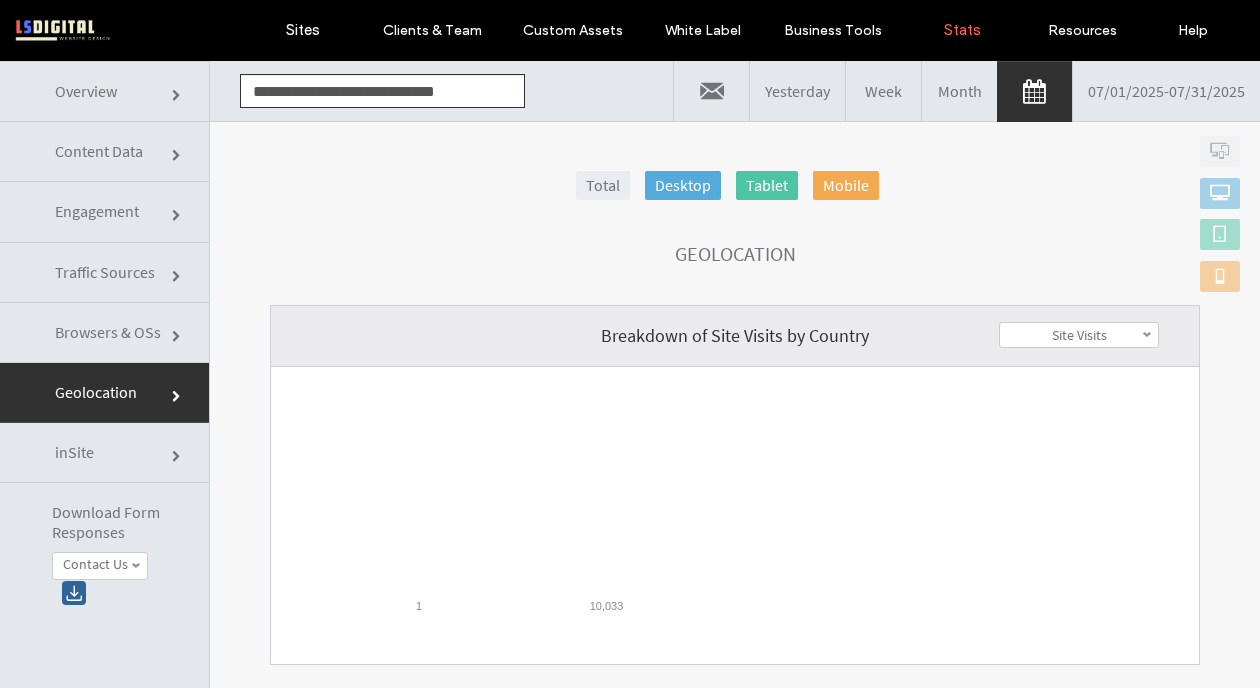 scroll, scrollTop: 472, scrollLeft: 0, axis: vertical 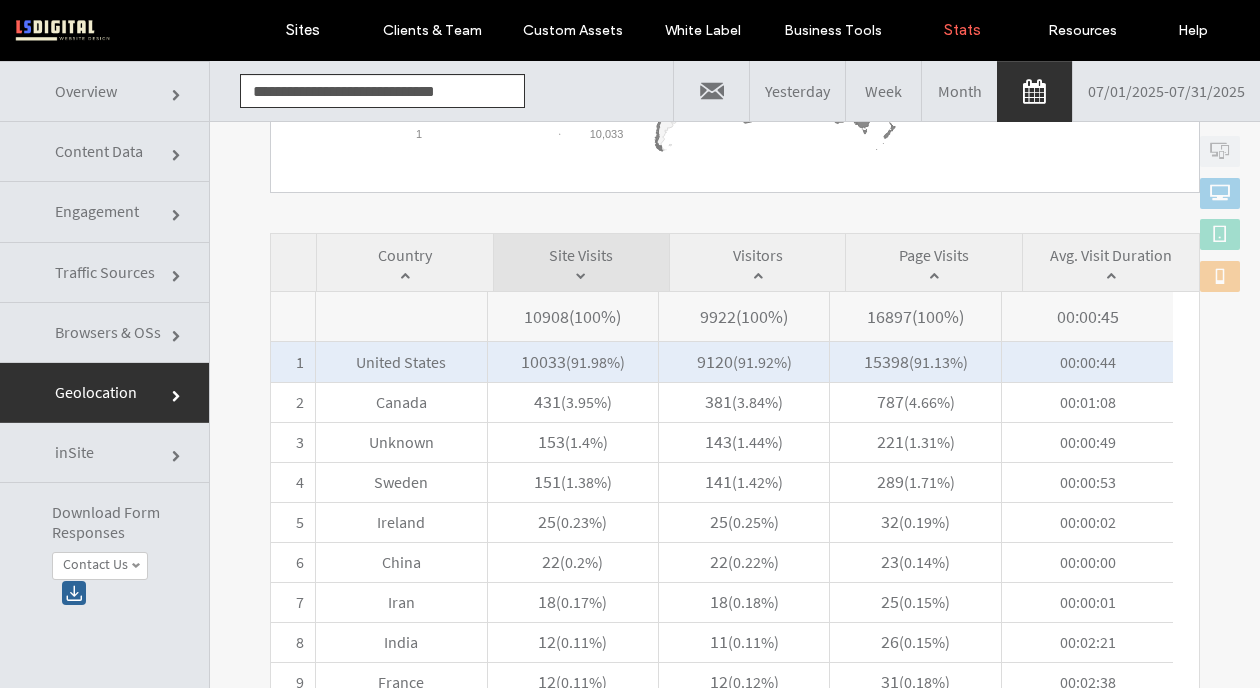 click on "United States" at bounding box center (401, 362) 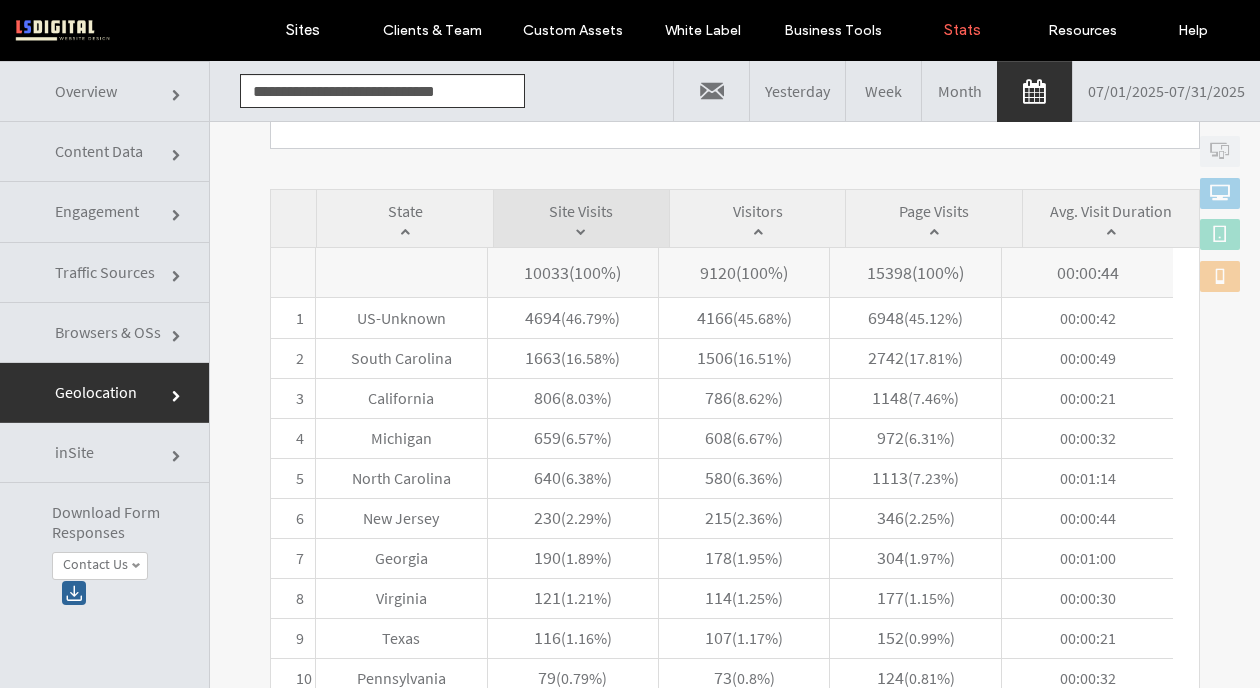 scroll, scrollTop: 519, scrollLeft: 0, axis: vertical 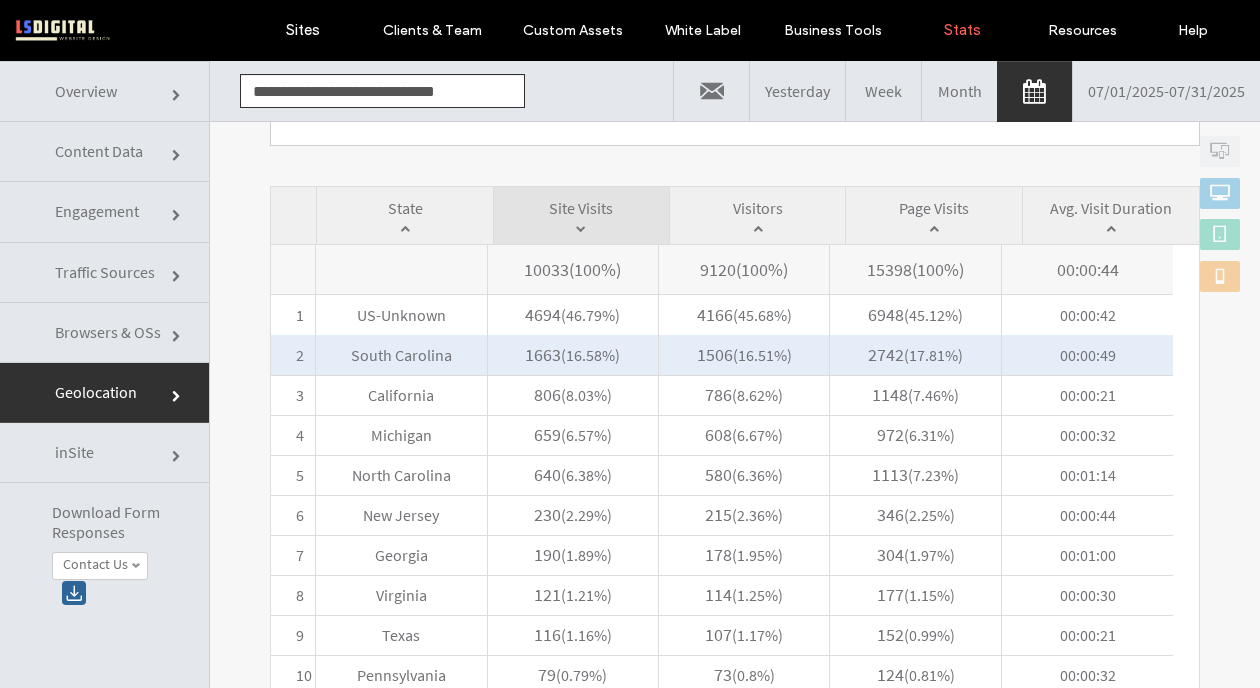 click on "South Carolina" at bounding box center (401, 355) 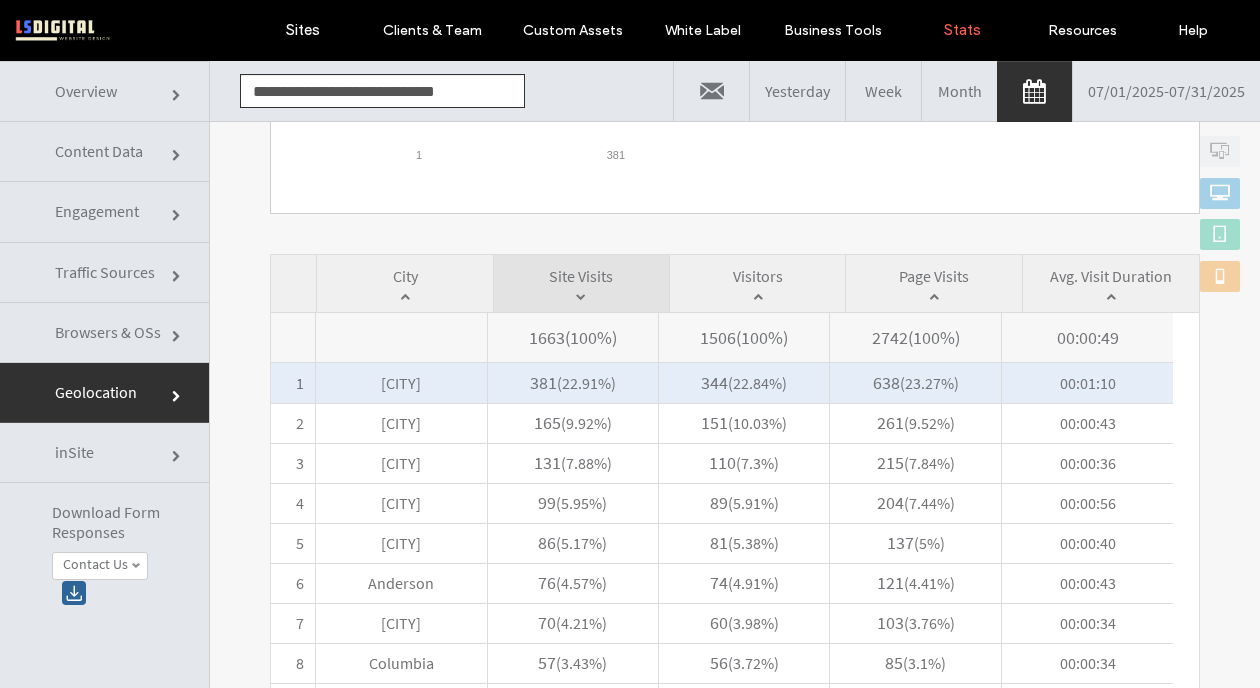 scroll, scrollTop: 453, scrollLeft: 0, axis: vertical 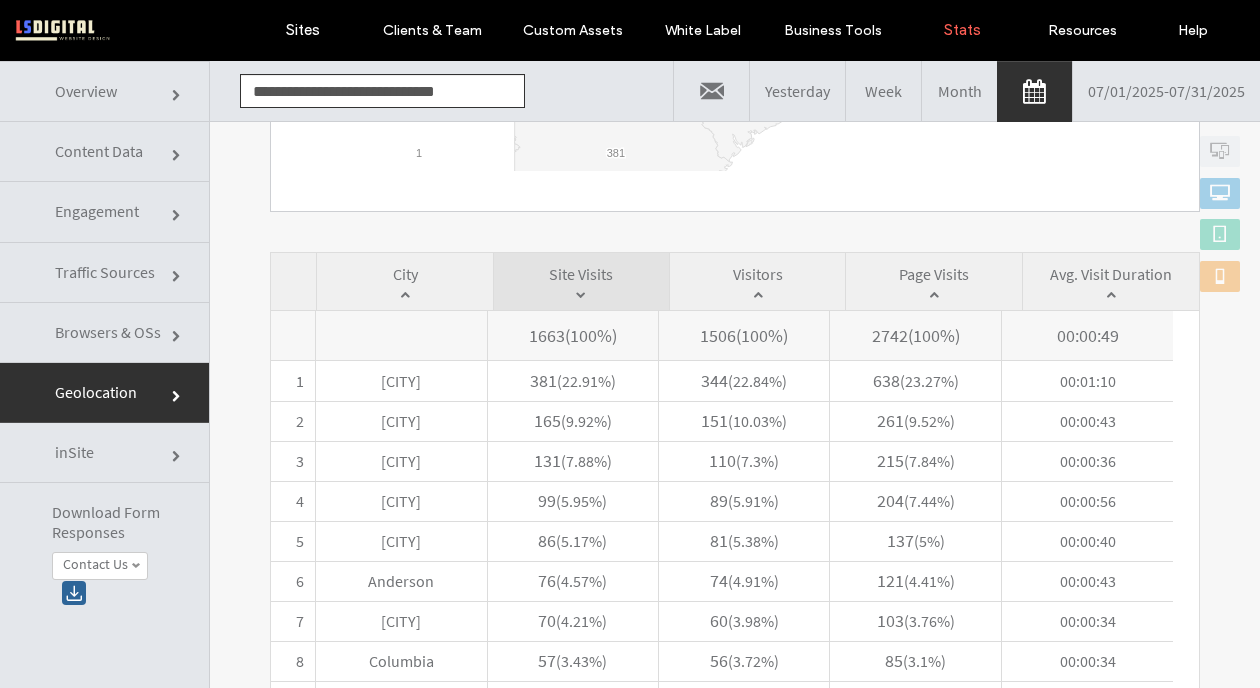 click on "inSite" 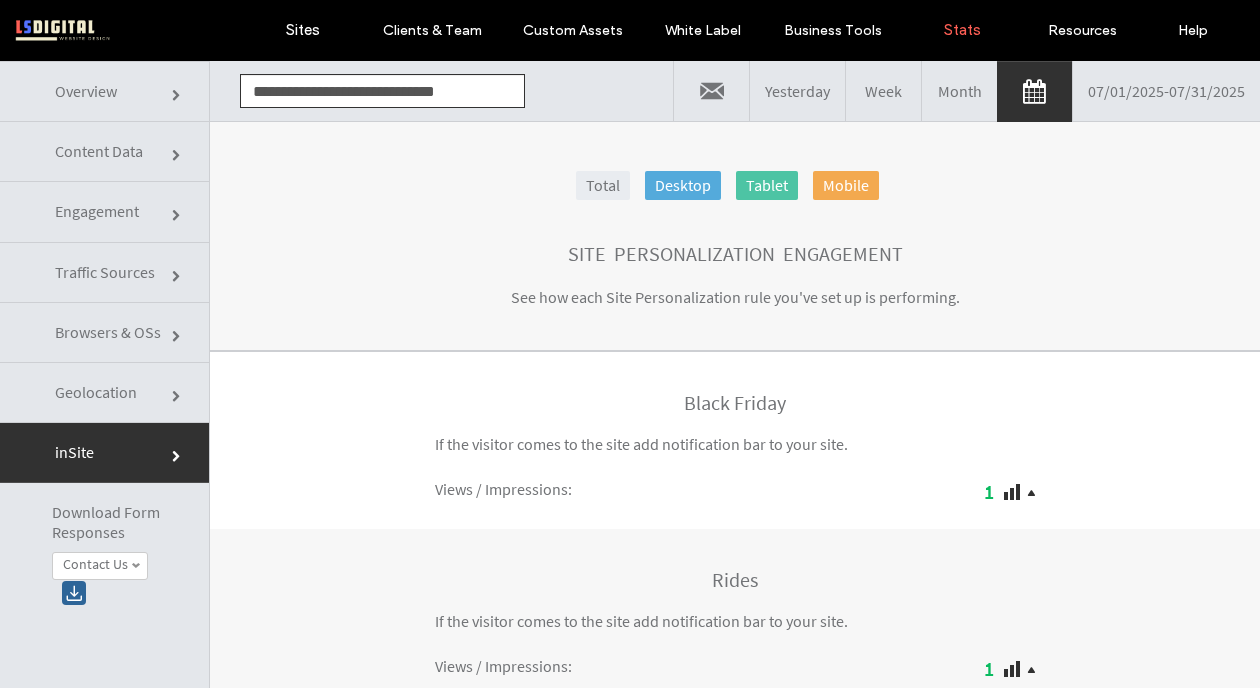 click on "Browsers & OSs" 